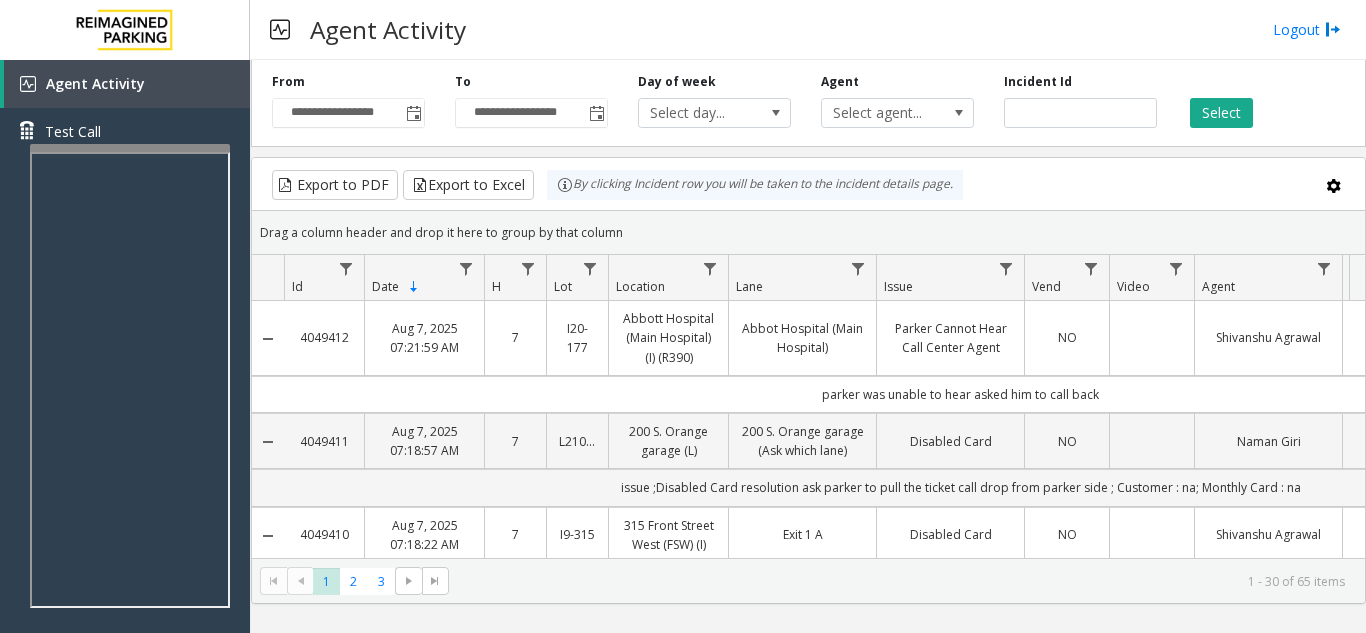 scroll, scrollTop: 0, scrollLeft: 0, axis: both 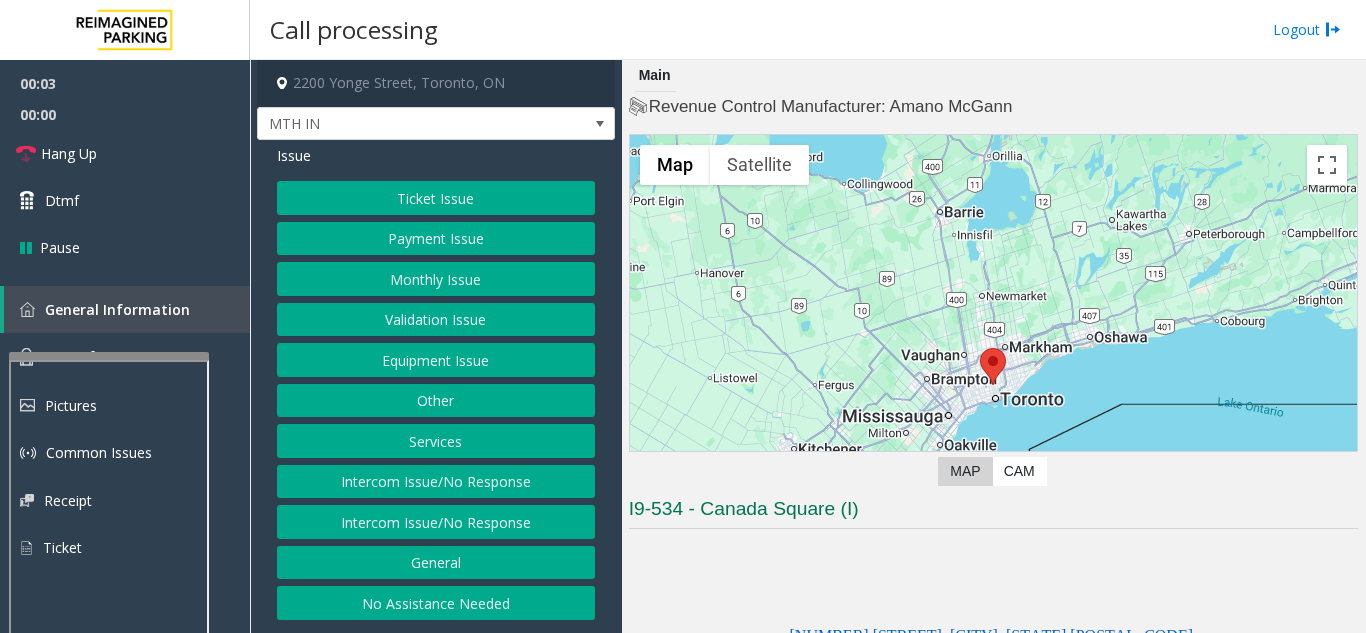 click at bounding box center (109, 356) 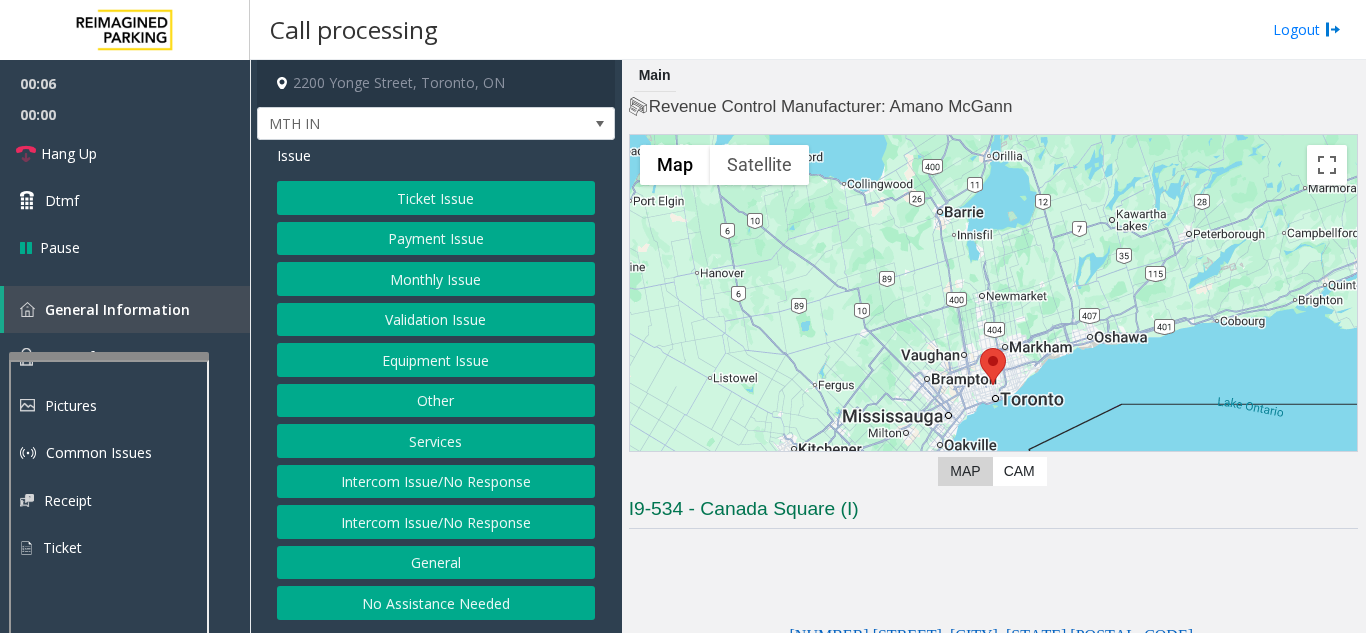 click on "Monthly Issue" 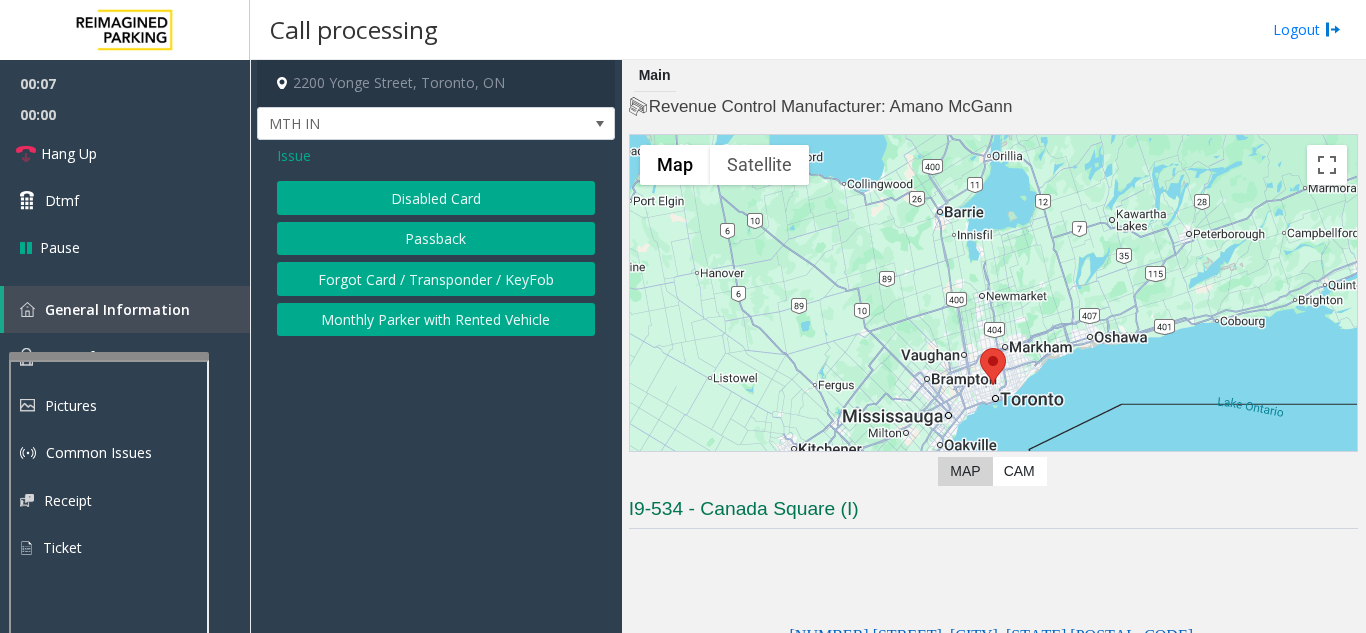 click on "Disabled Card" 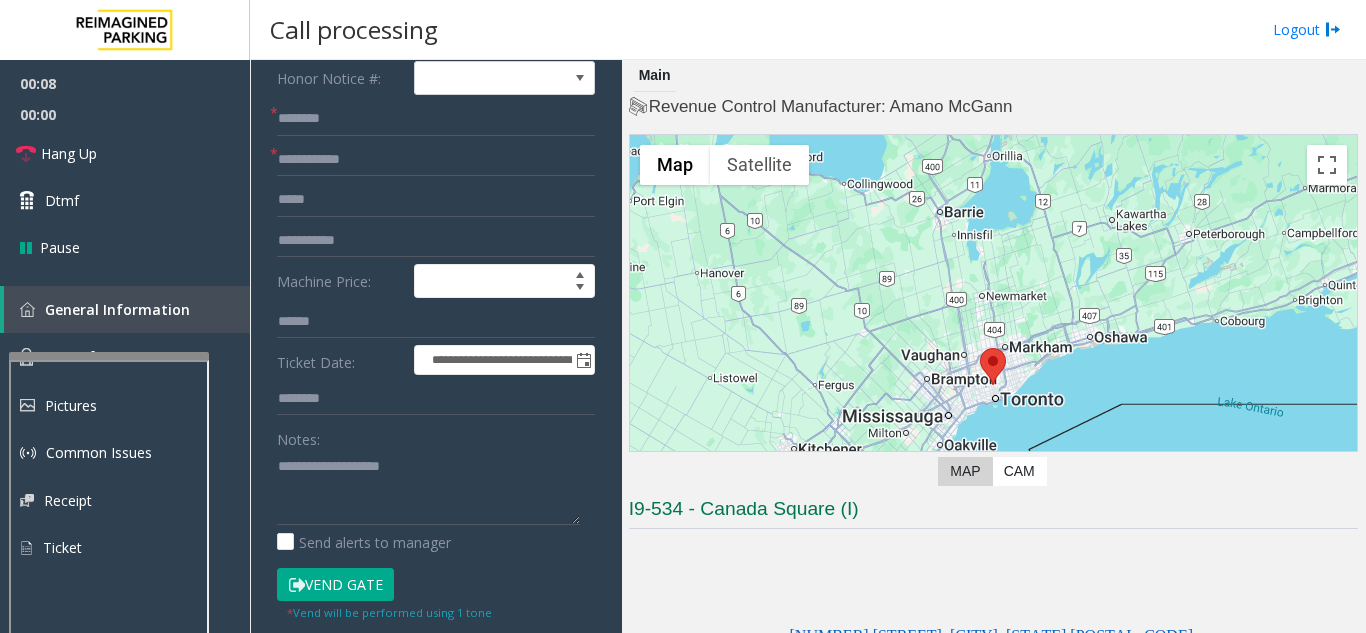 scroll, scrollTop: 400, scrollLeft: 0, axis: vertical 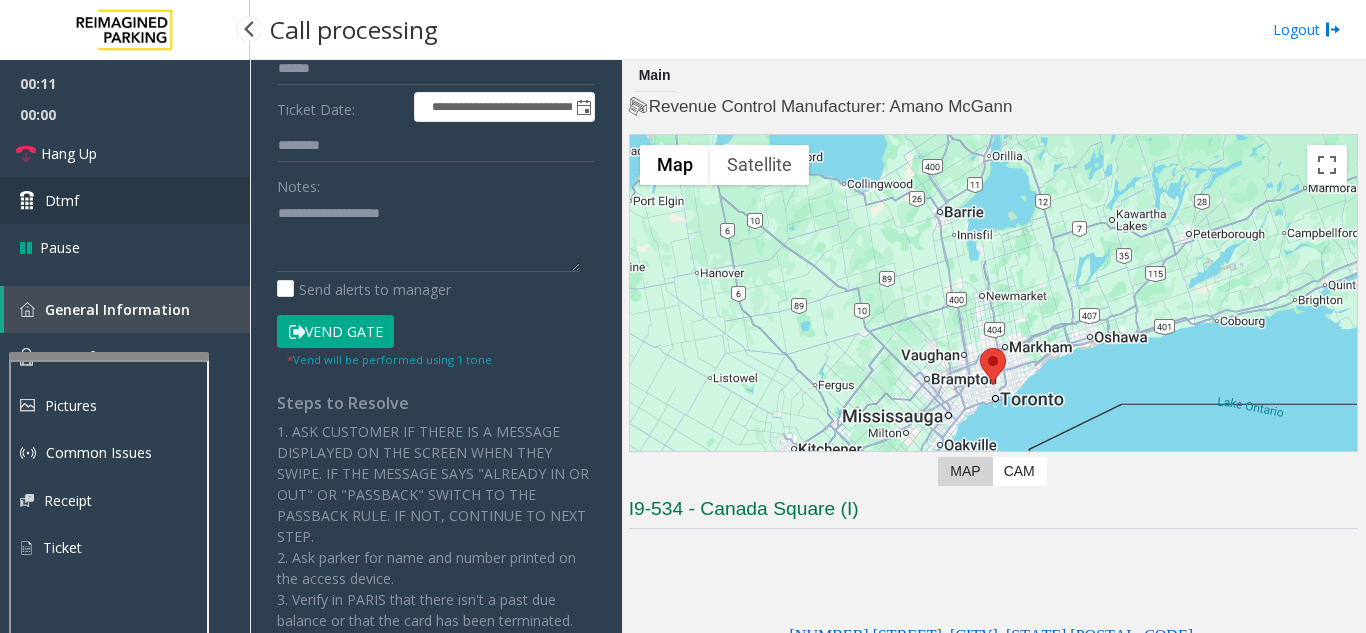 click on "Dtmf" at bounding box center [62, 200] 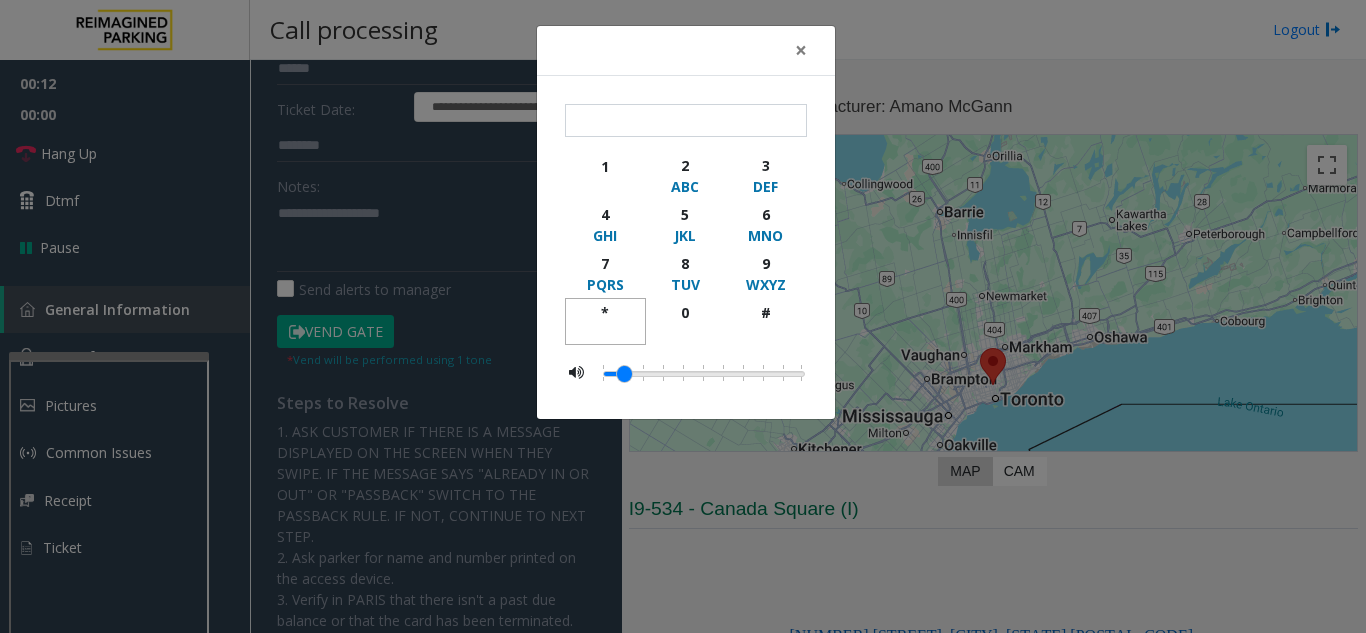 click on "*" 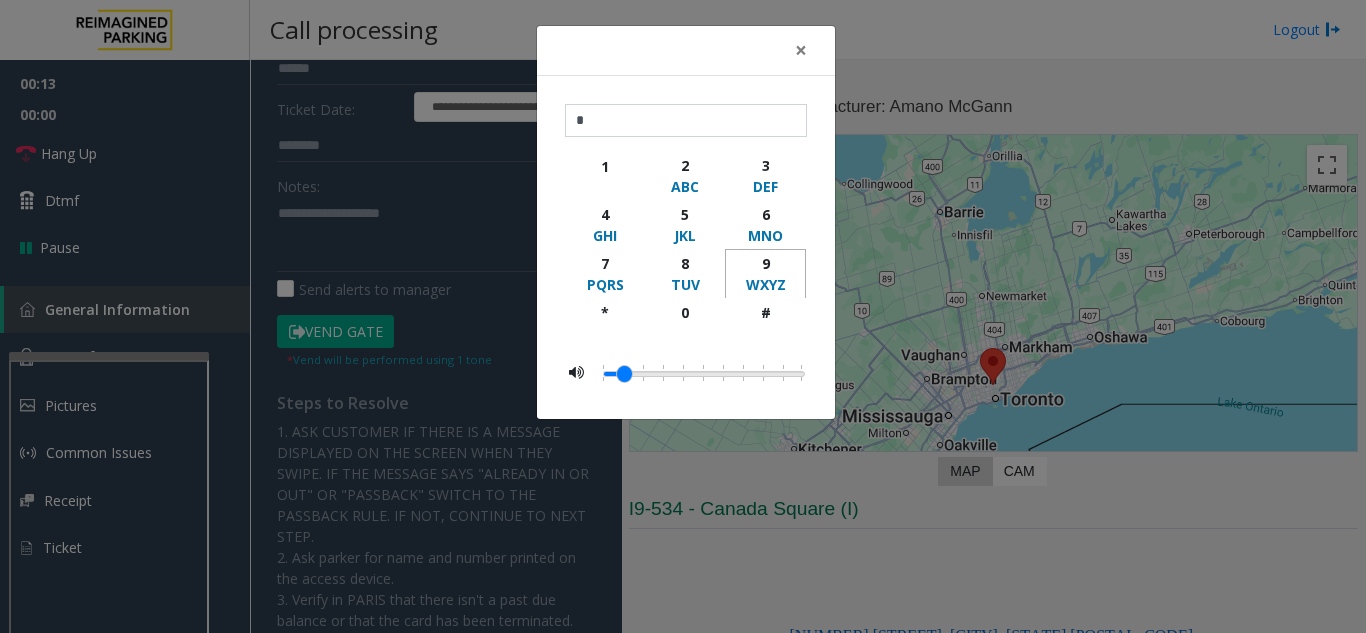click on "9" 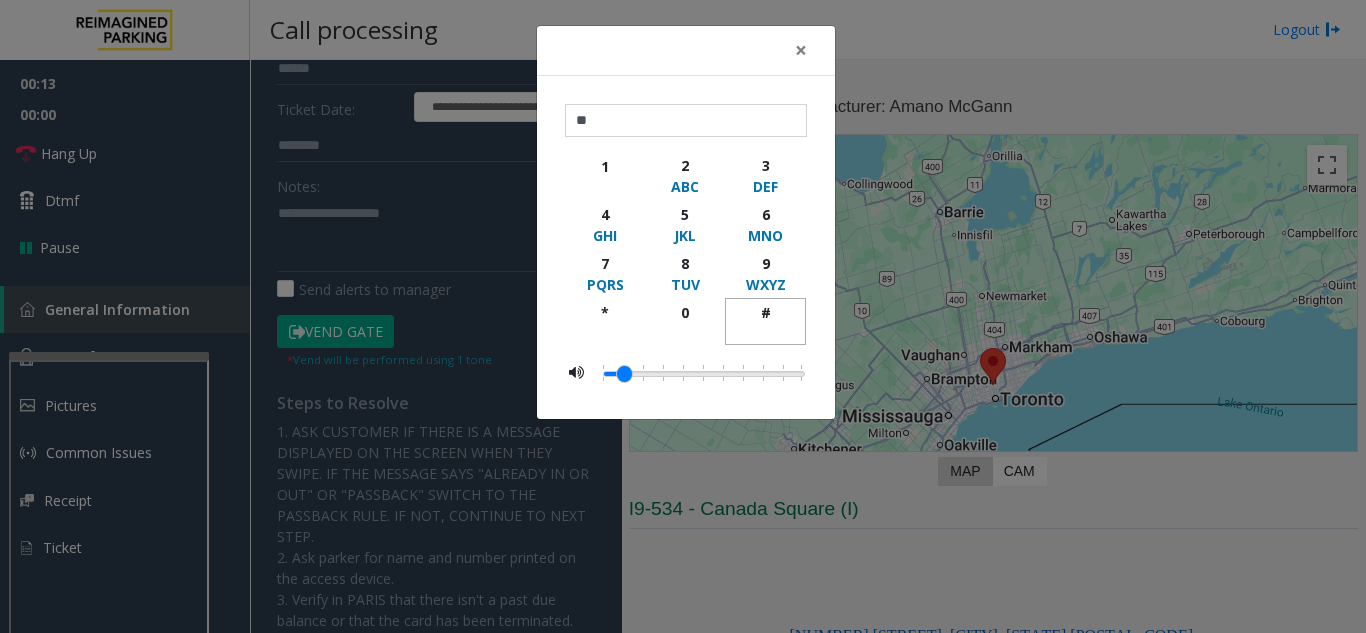 click on "#" 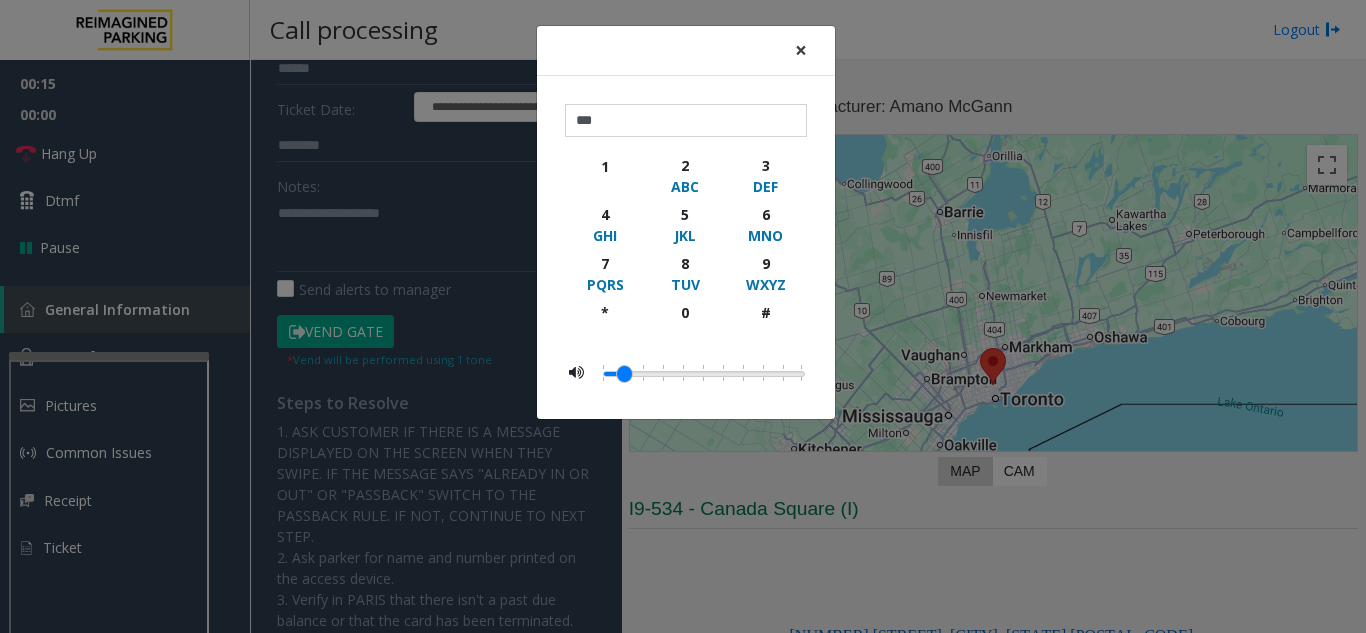 click on "×" 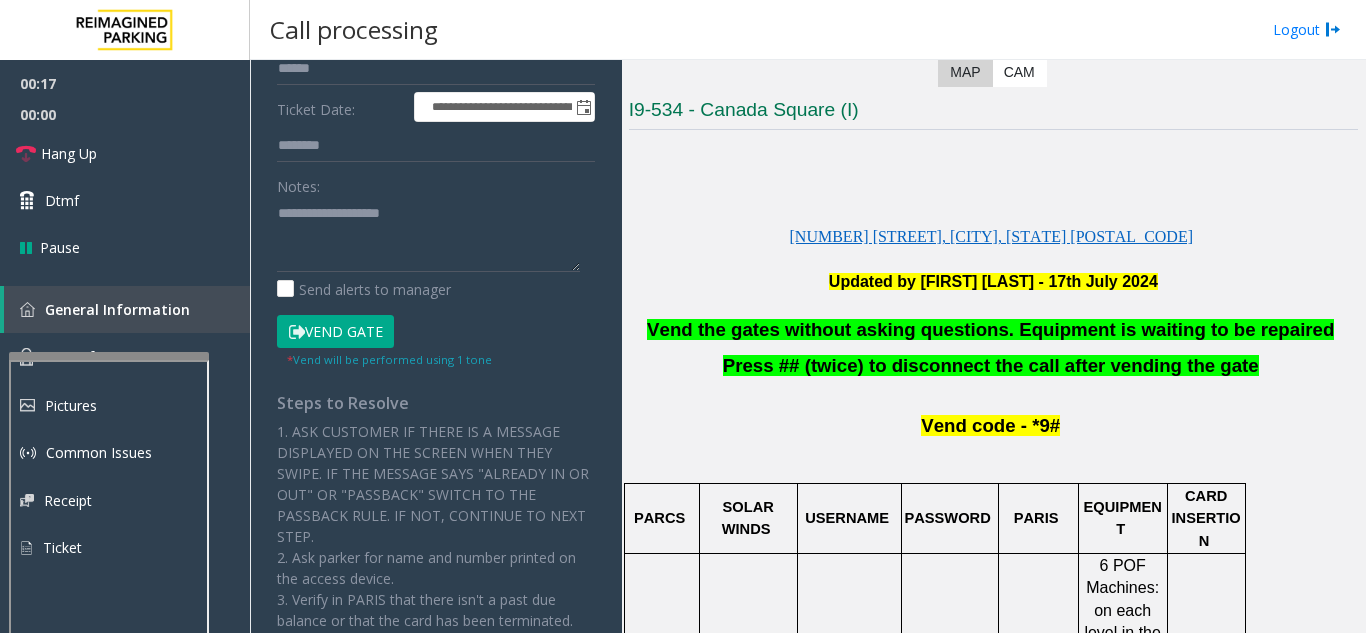 scroll, scrollTop: 400, scrollLeft: 0, axis: vertical 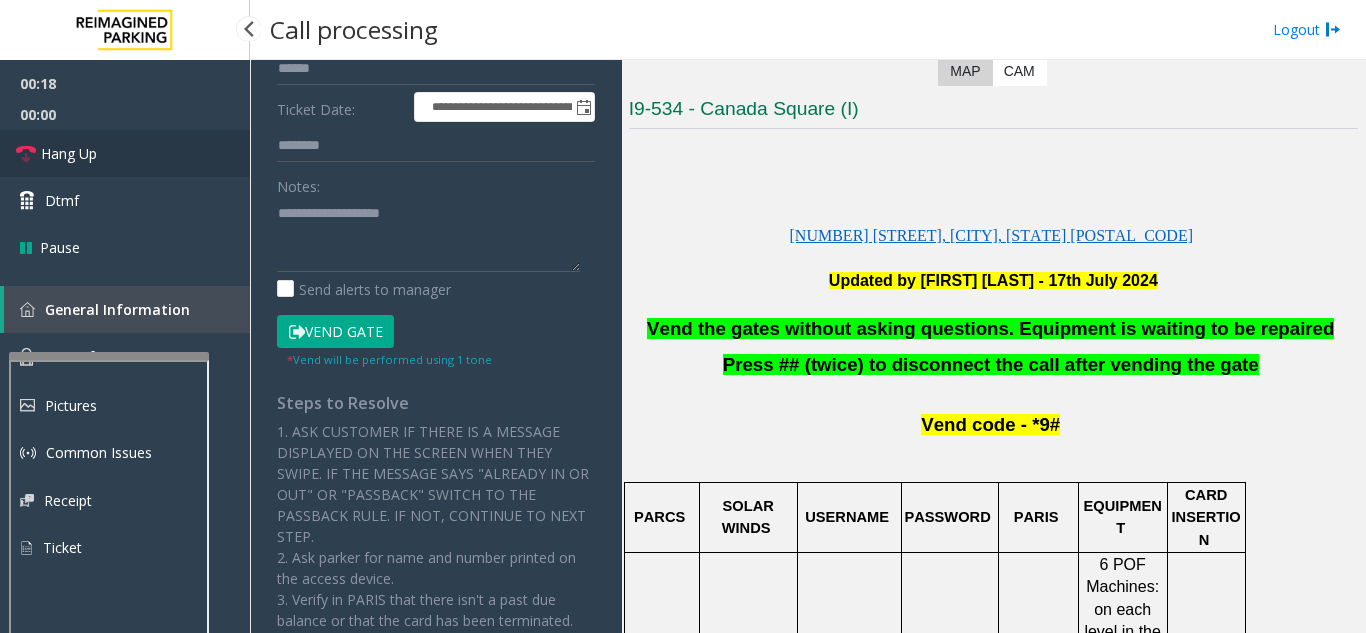 click on "Hang Up" at bounding box center [69, 153] 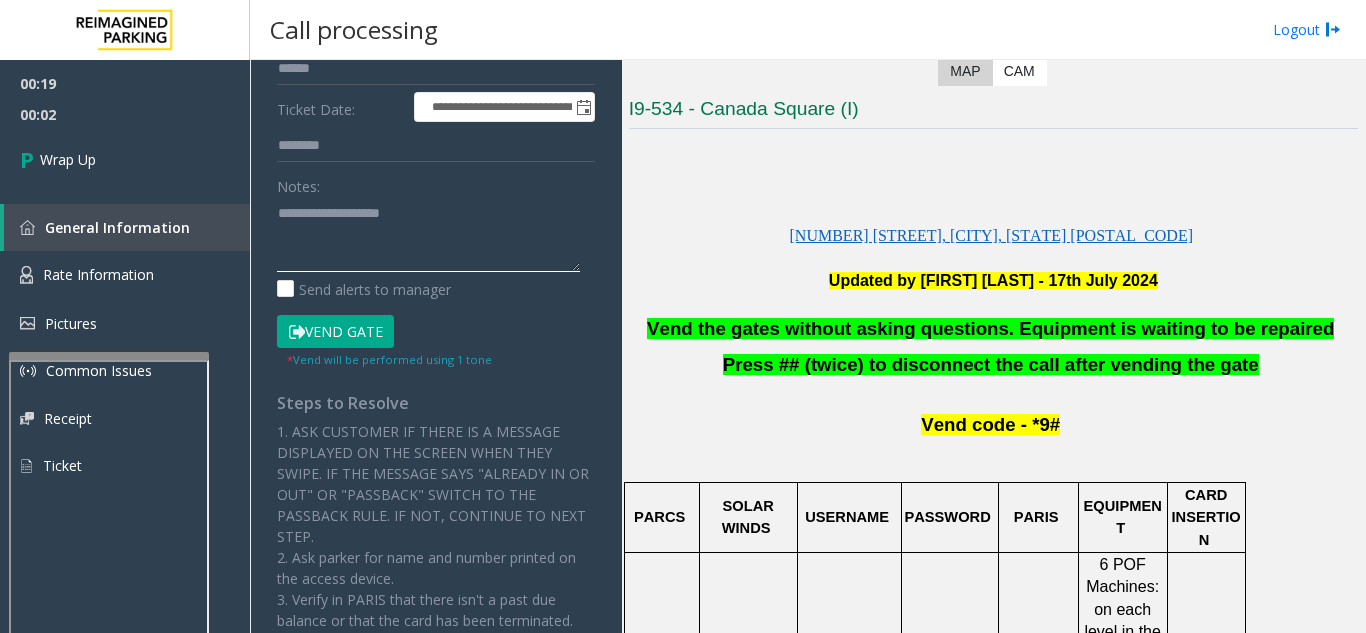 click 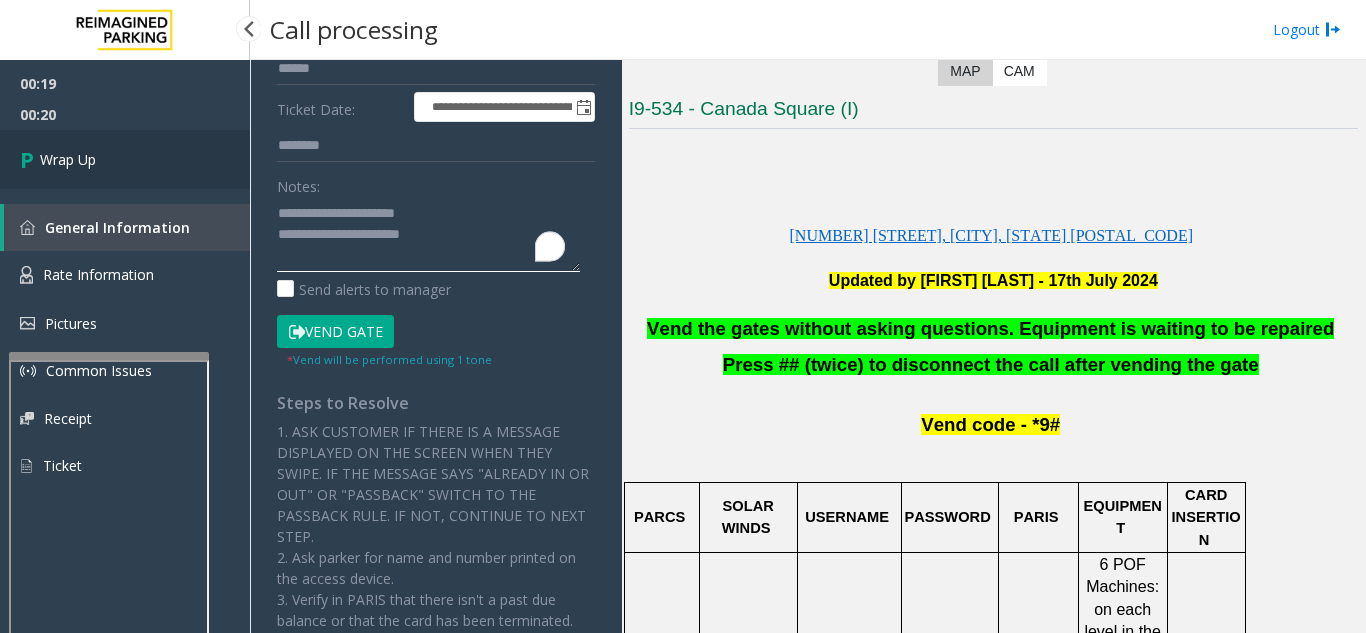 type on "**********" 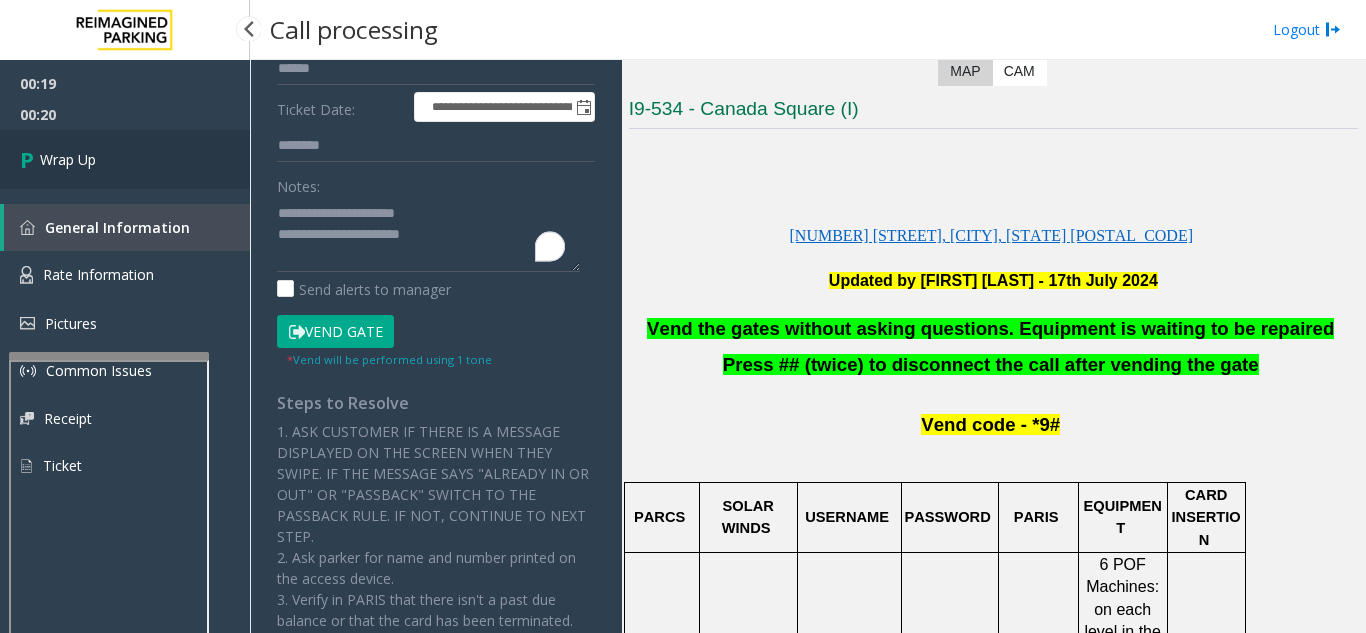 click on "Wrap Up" at bounding box center [125, 159] 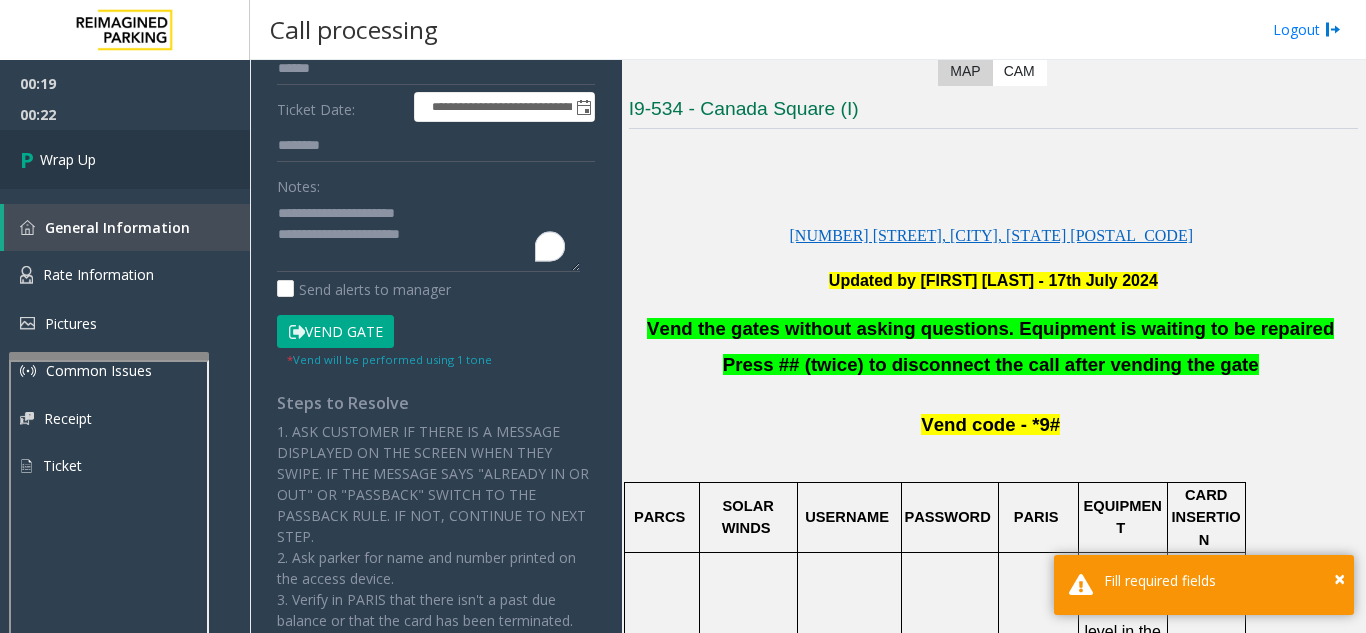scroll, scrollTop: 0, scrollLeft: 0, axis: both 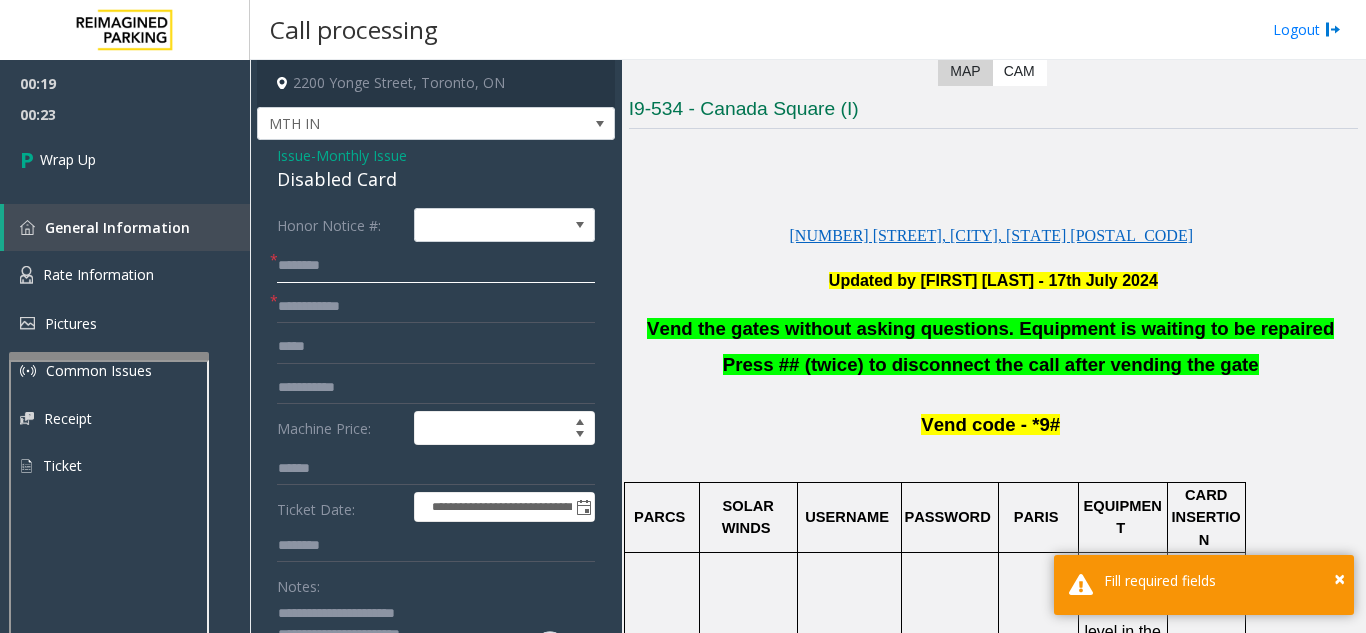 click 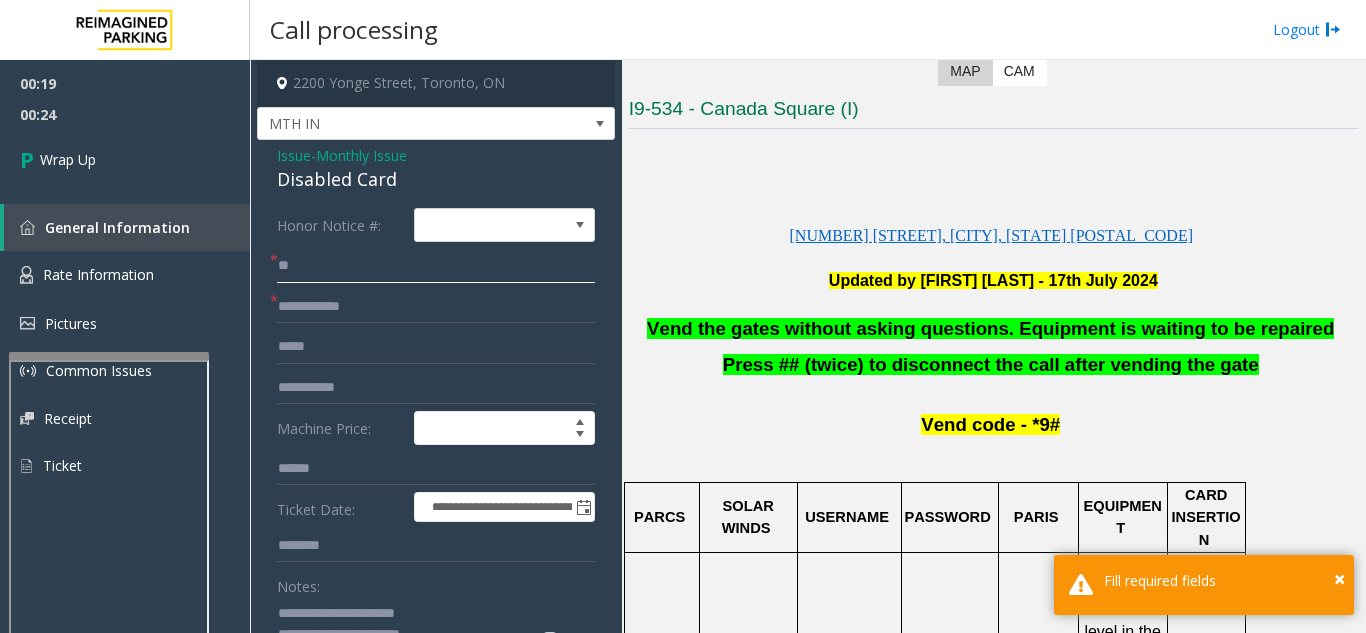 type on "**" 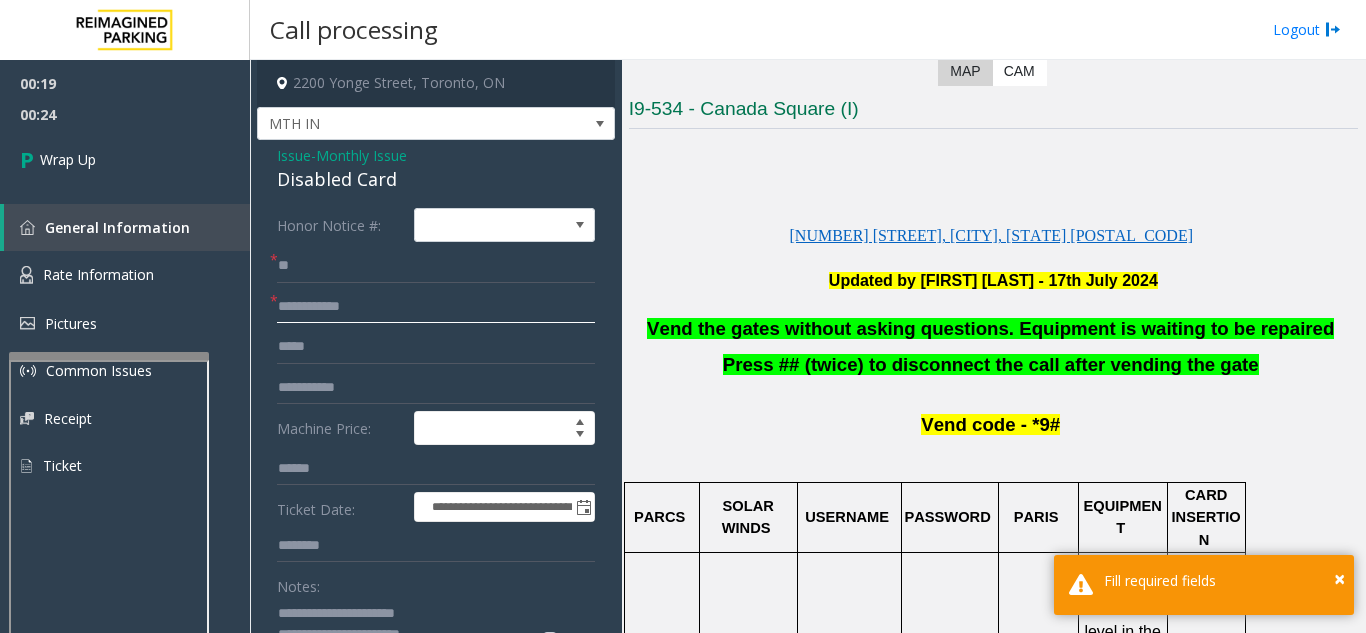 click 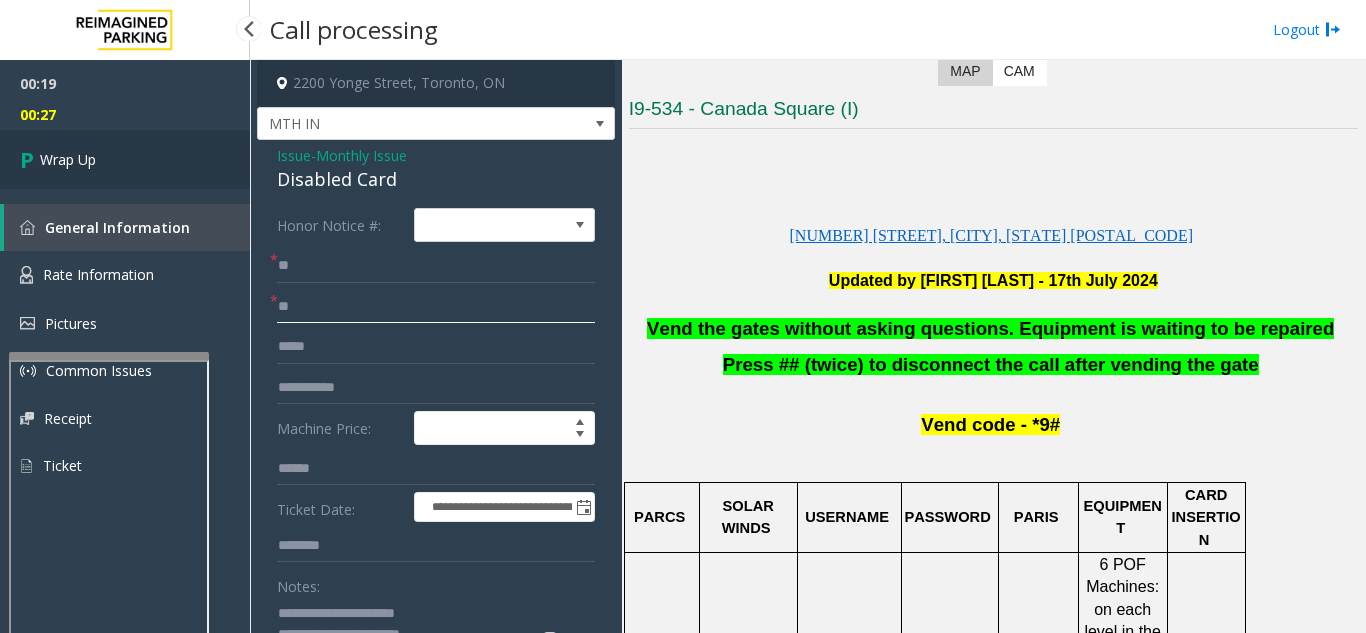 type on "**" 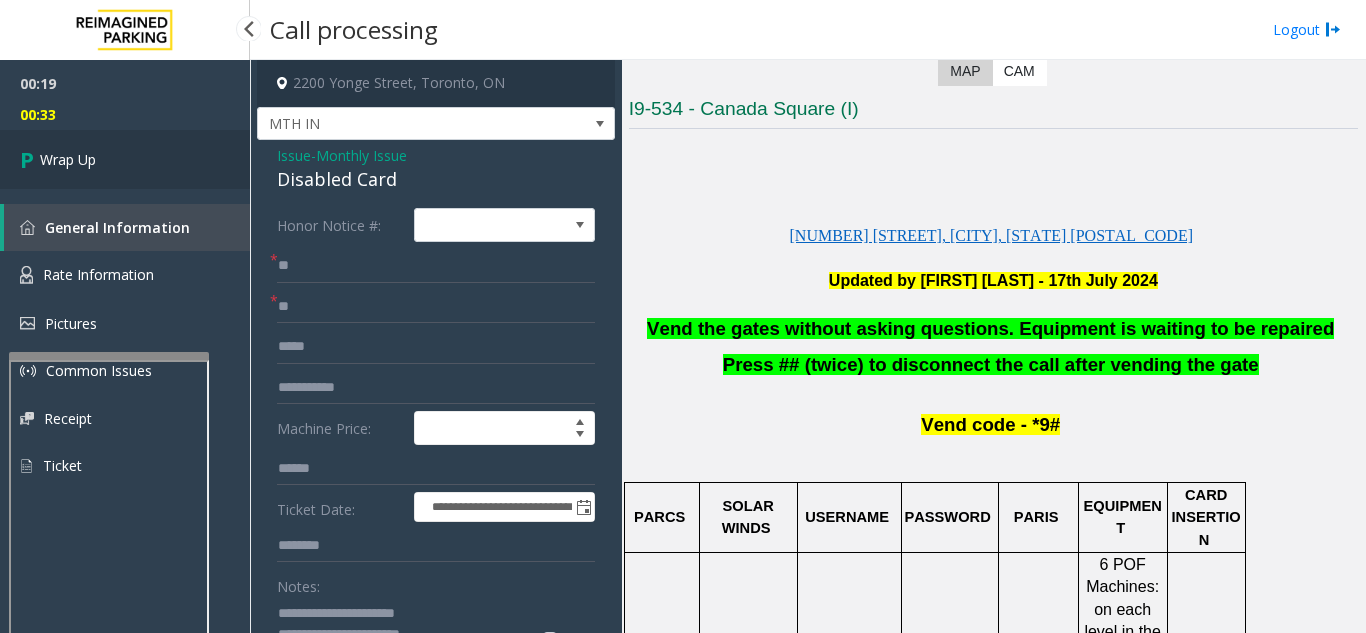 click on "Wrap Up" at bounding box center (125, 159) 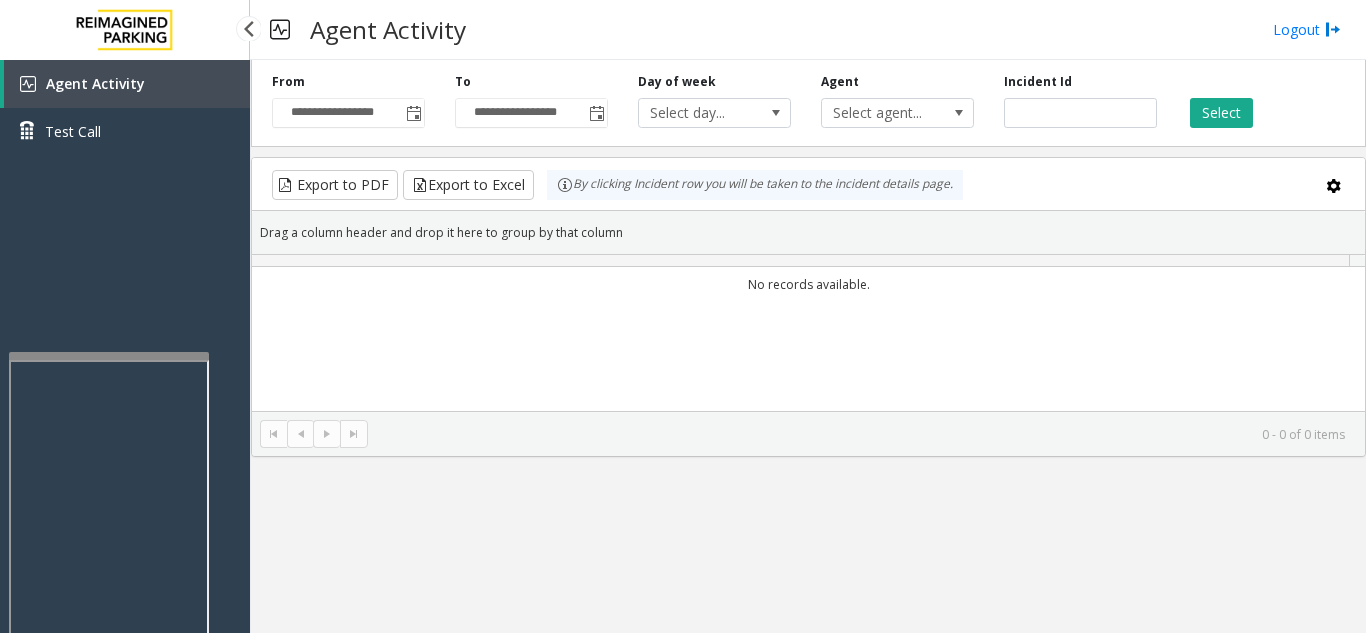 click on "Agent Activity Test Call" at bounding box center [125, 115] 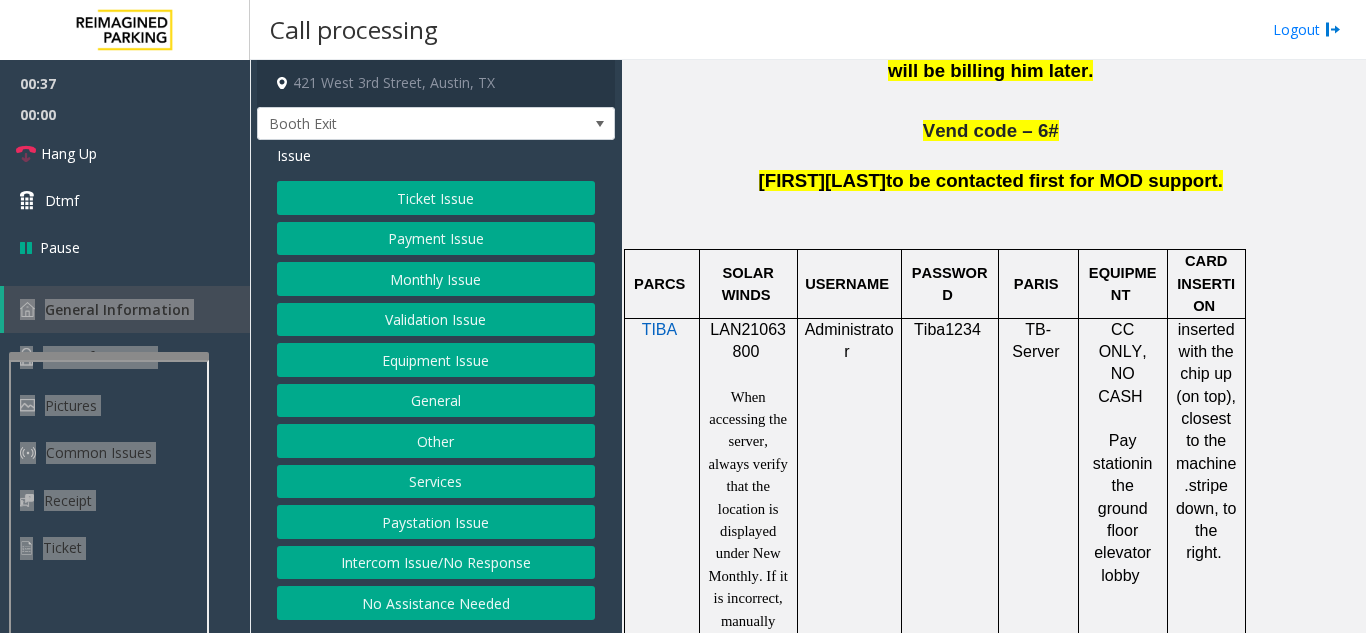 scroll, scrollTop: 1300, scrollLeft: 0, axis: vertical 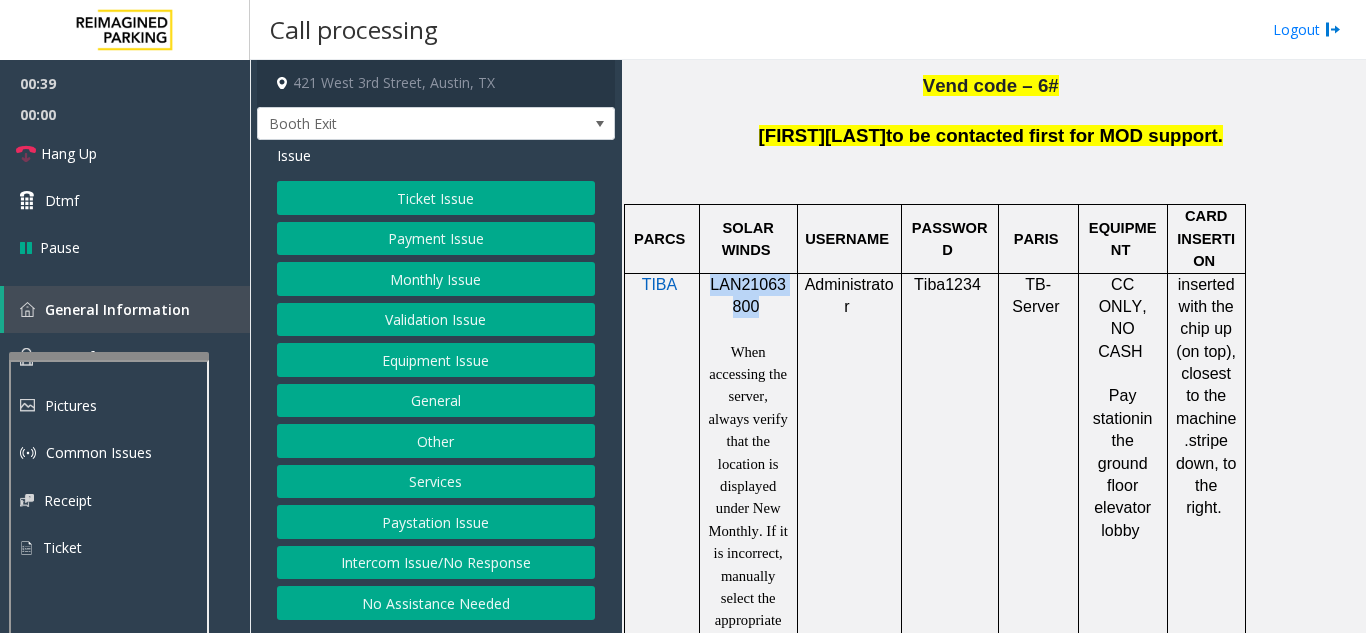 drag, startPoint x: 754, startPoint y: 258, endPoint x: 710, endPoint y: 240, distance: 47.539455 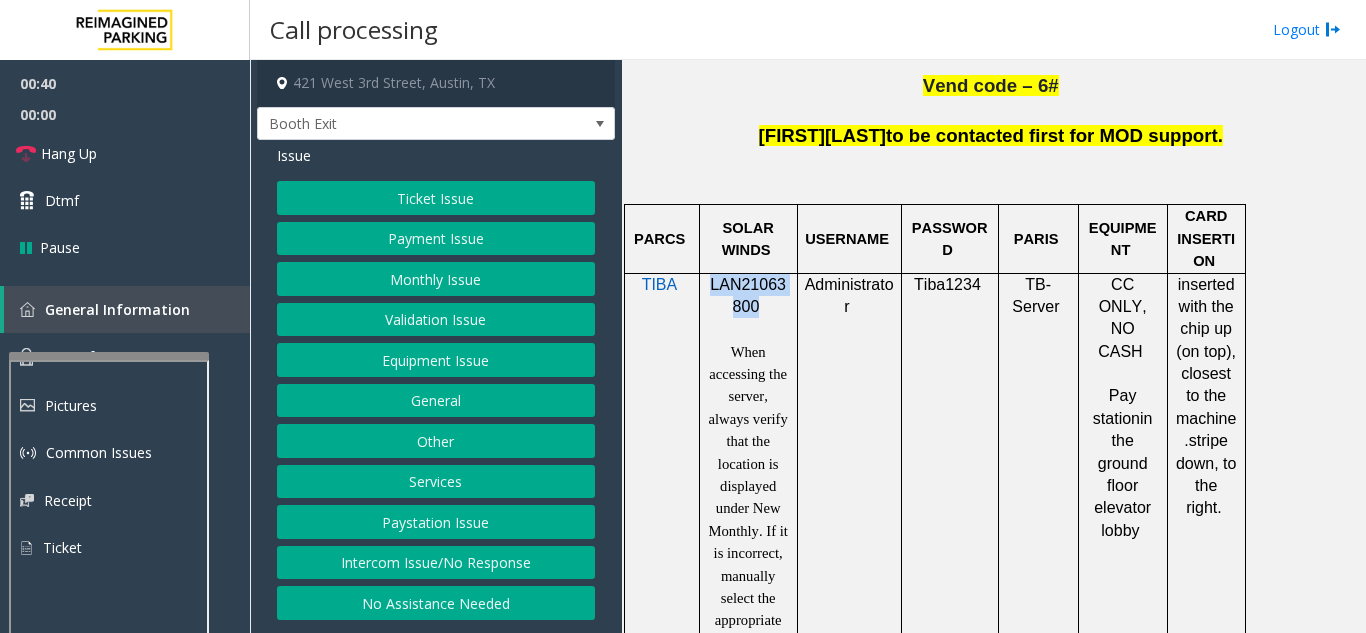 copy on "LAN21063800" 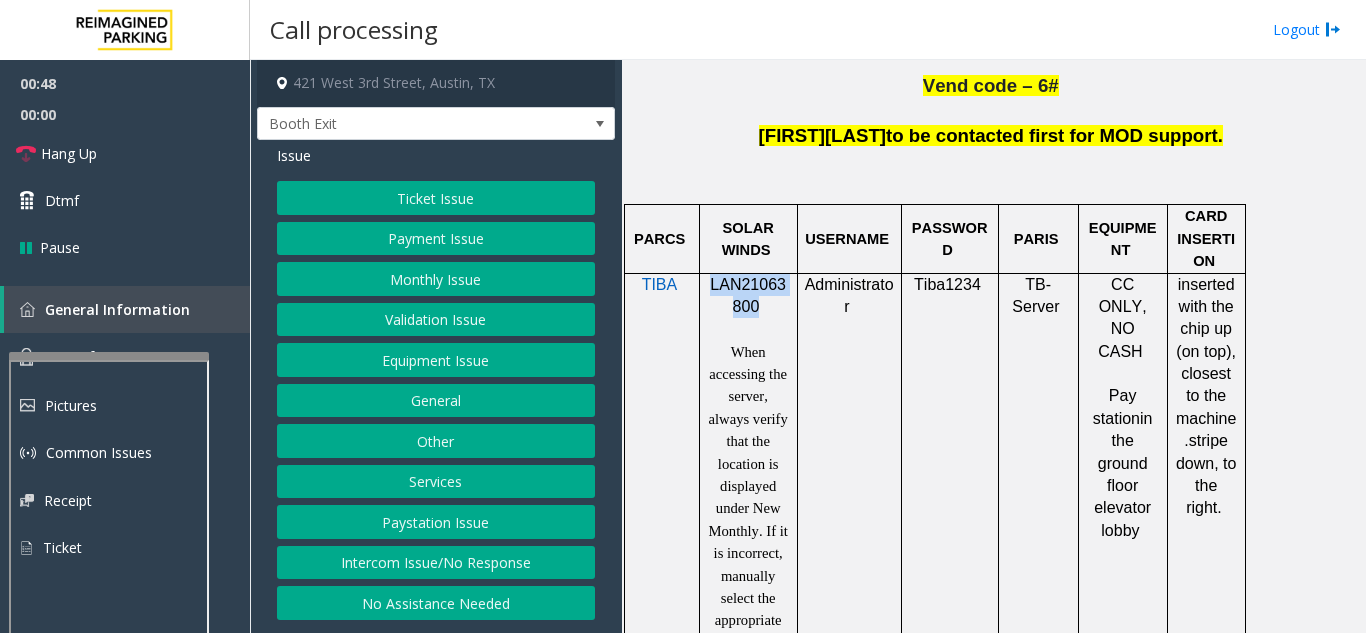 click on "Validation Issue" 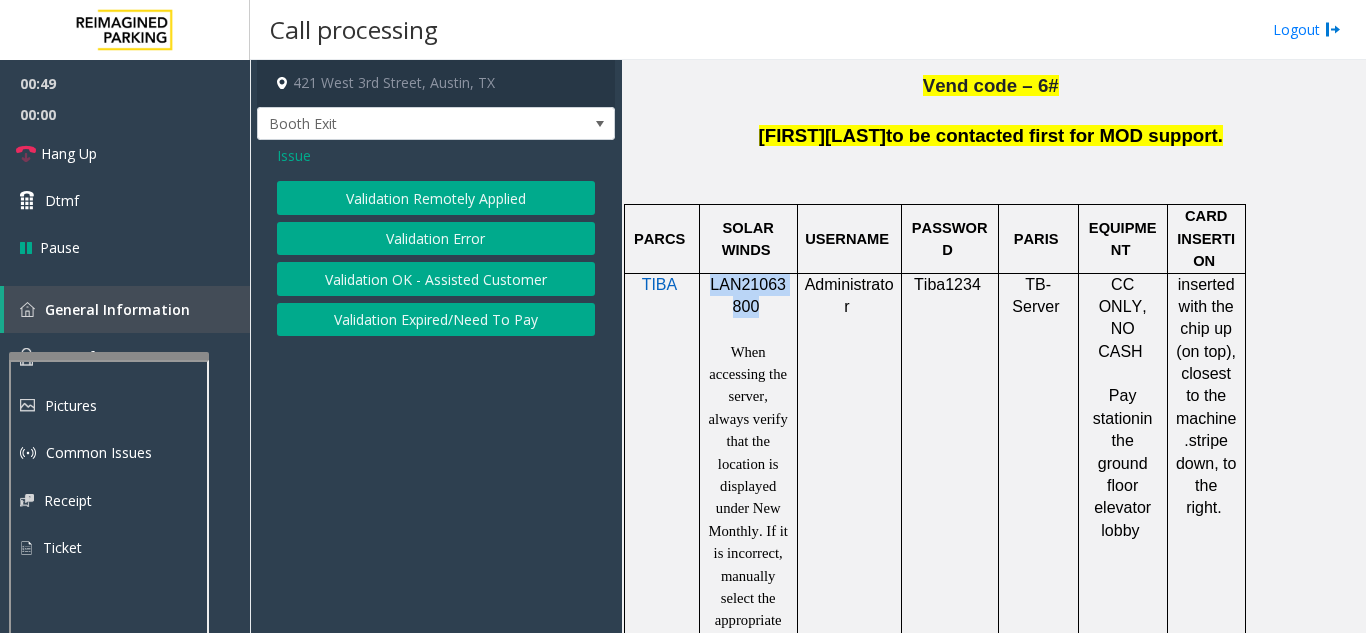 click on "Validation Error" 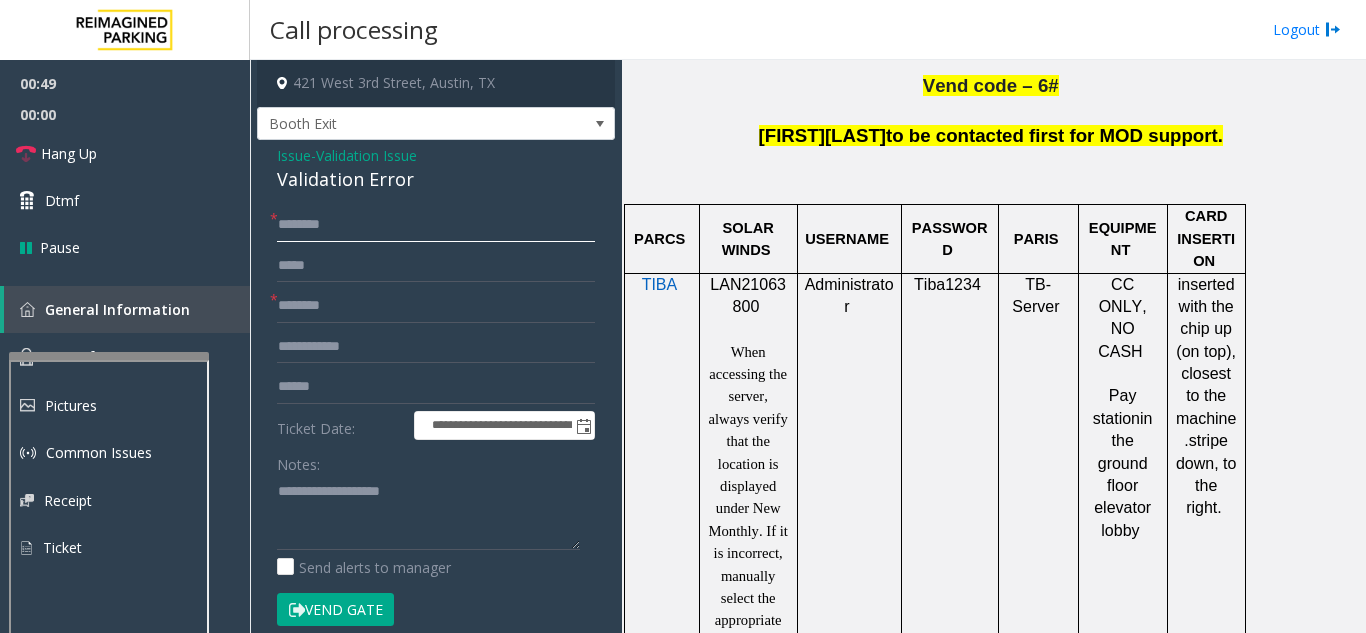 click 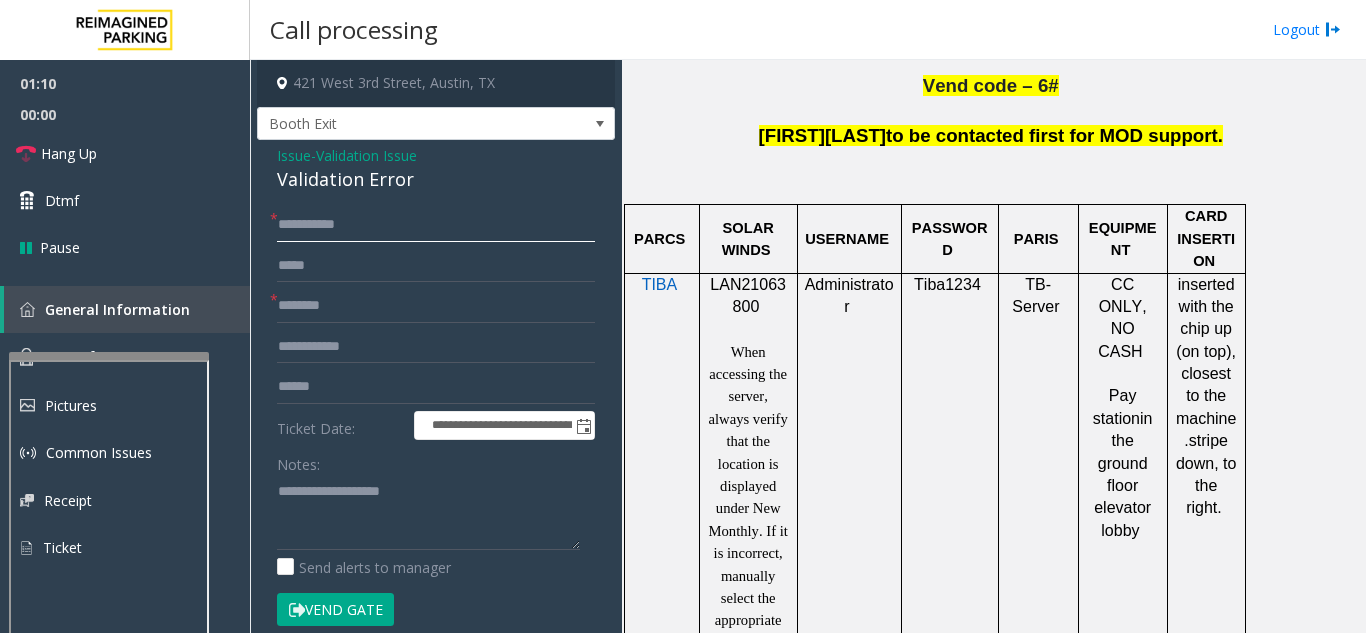 type on "**********" 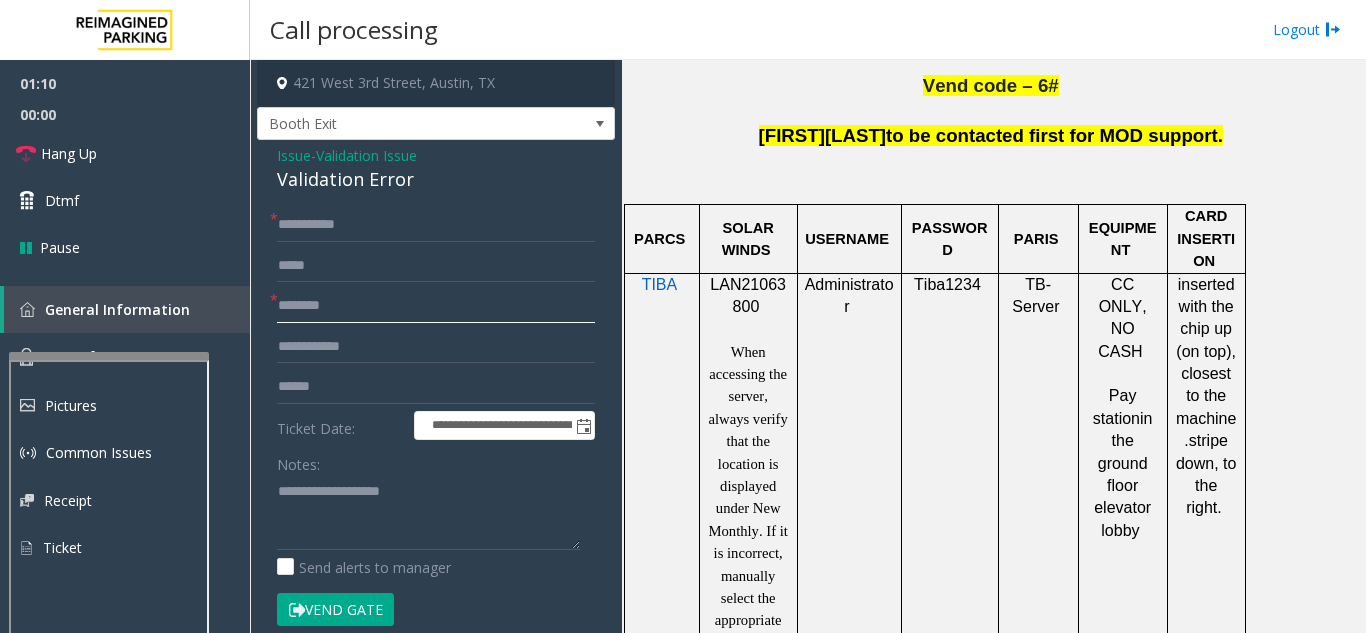 click 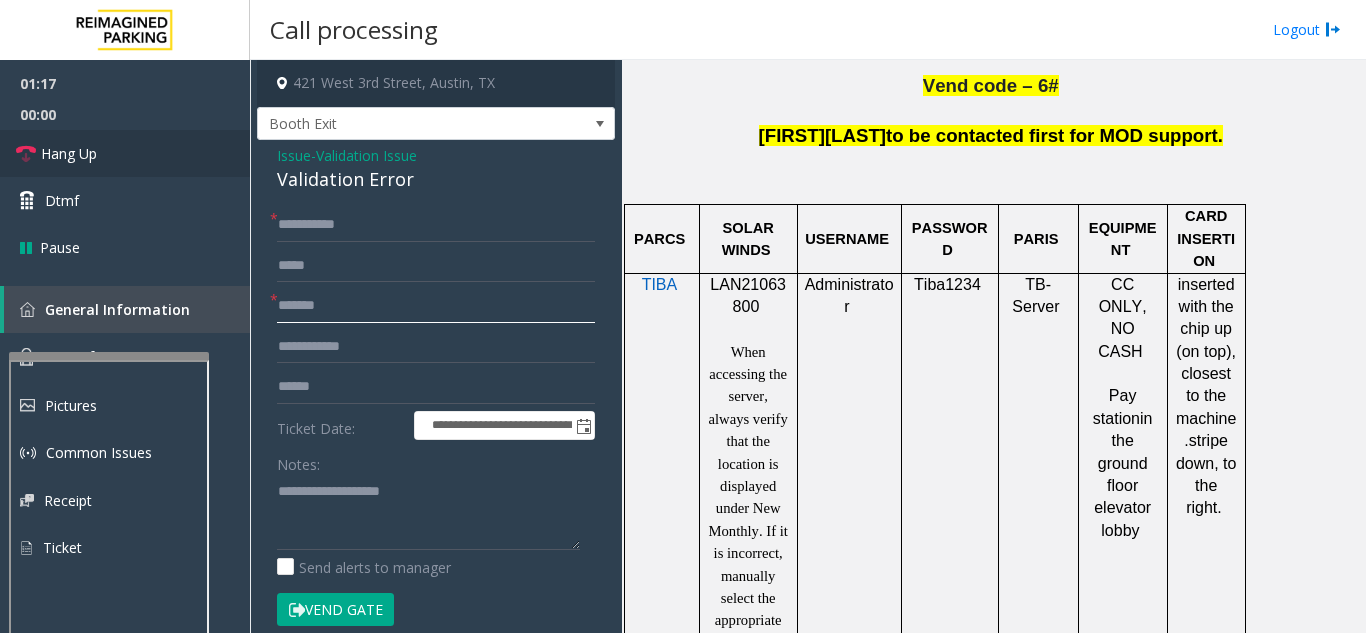 type on "*******" 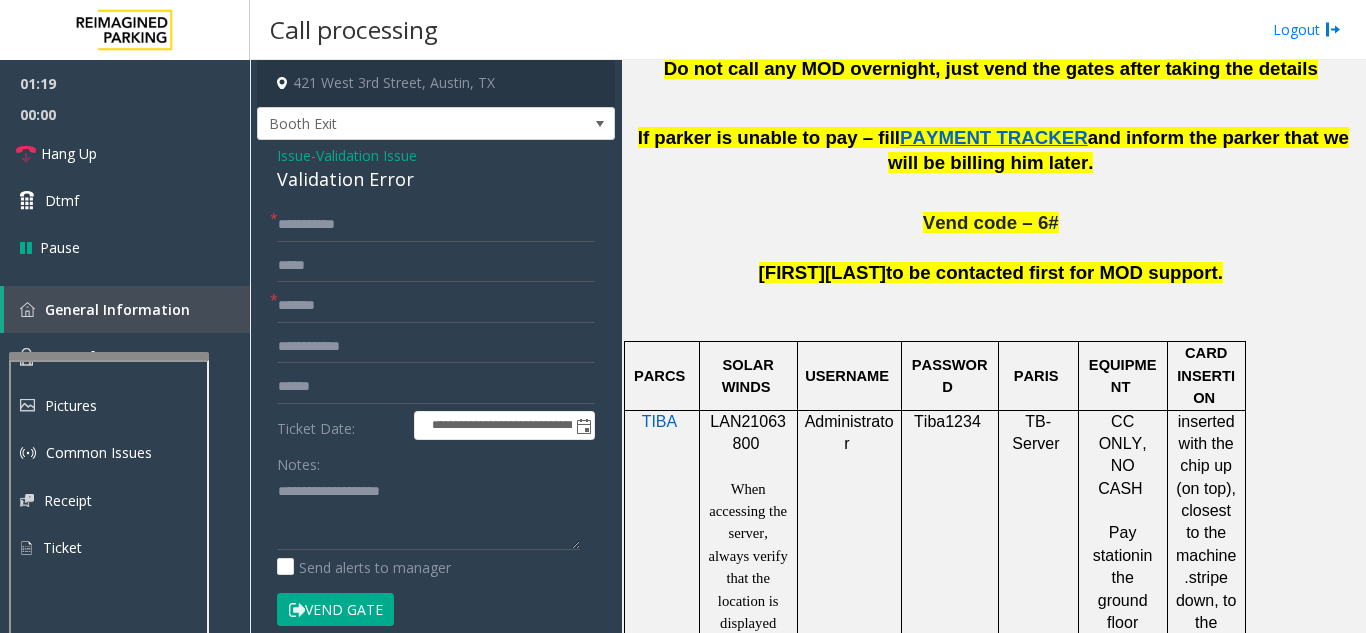scroll, scrollTop: 900, scrollLeft: 0, axis: vertical 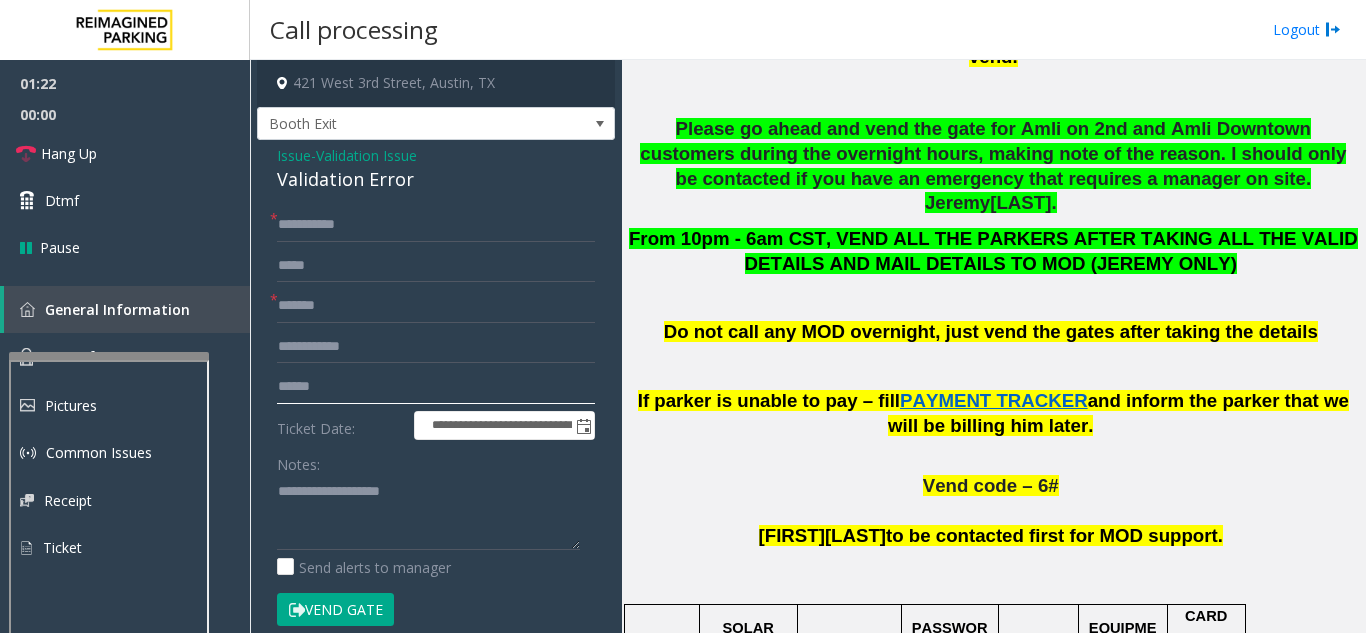 click 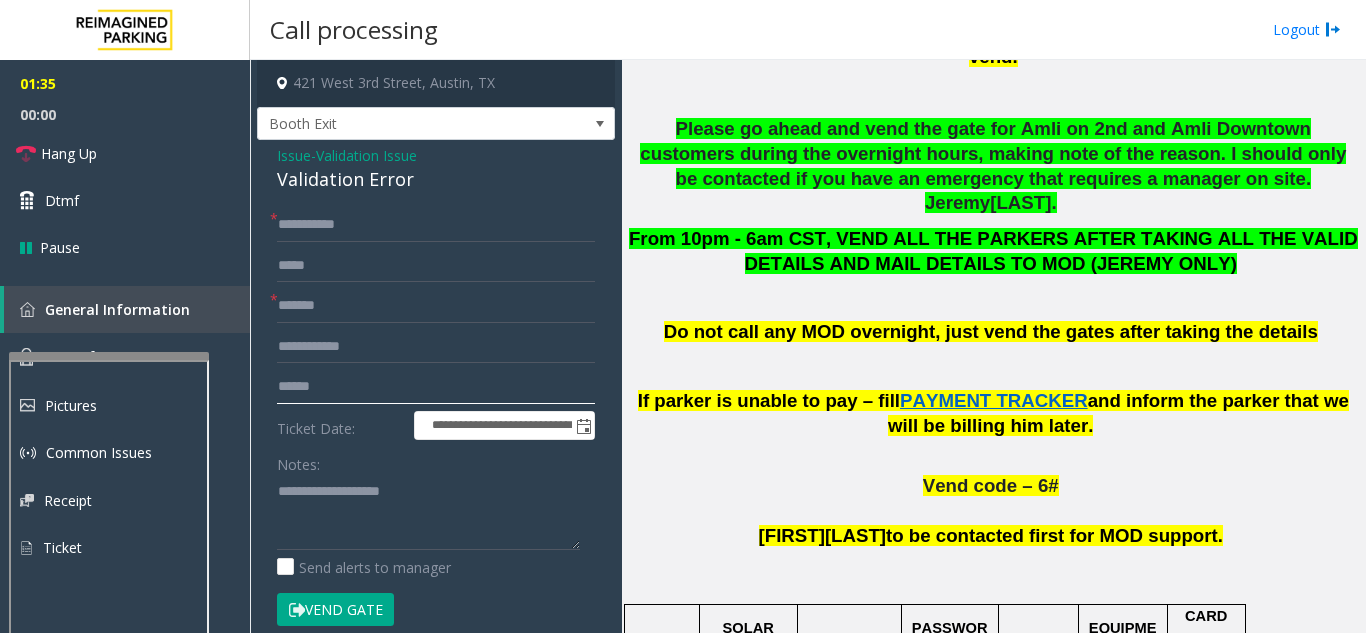 click on "******" 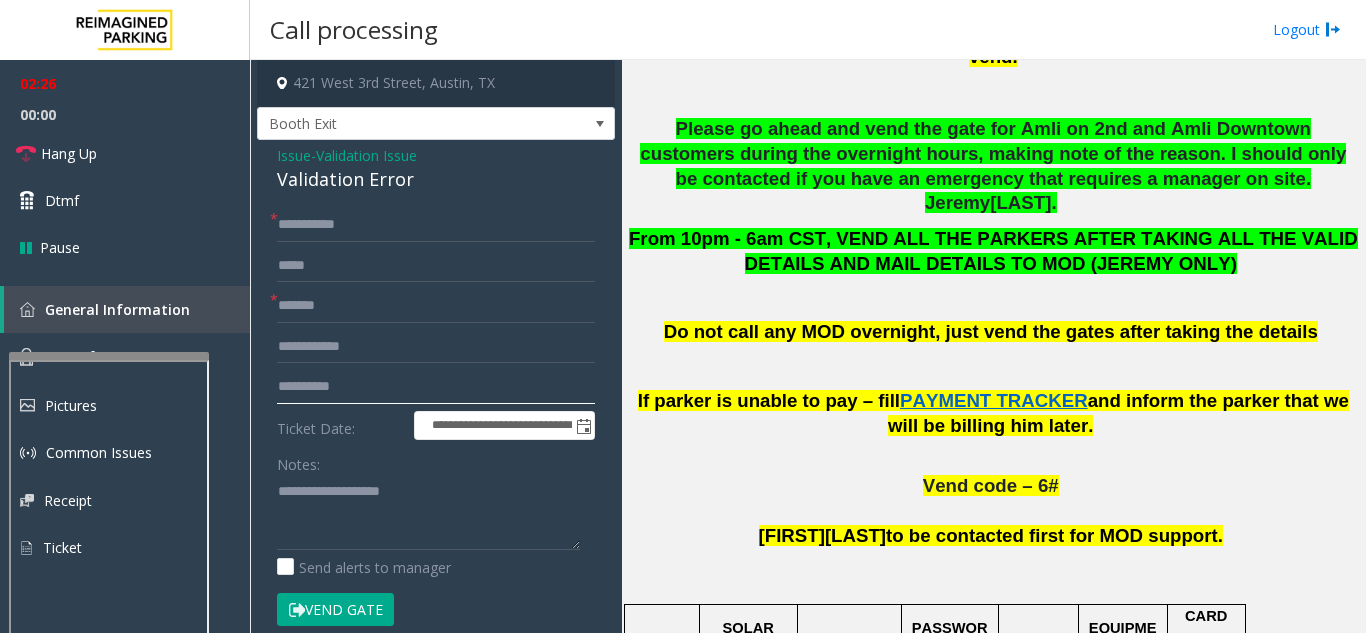 drag, startPoint x: 371, startPoint y: 386, endPoint x: 274, endPoint y: 386, distance: 97 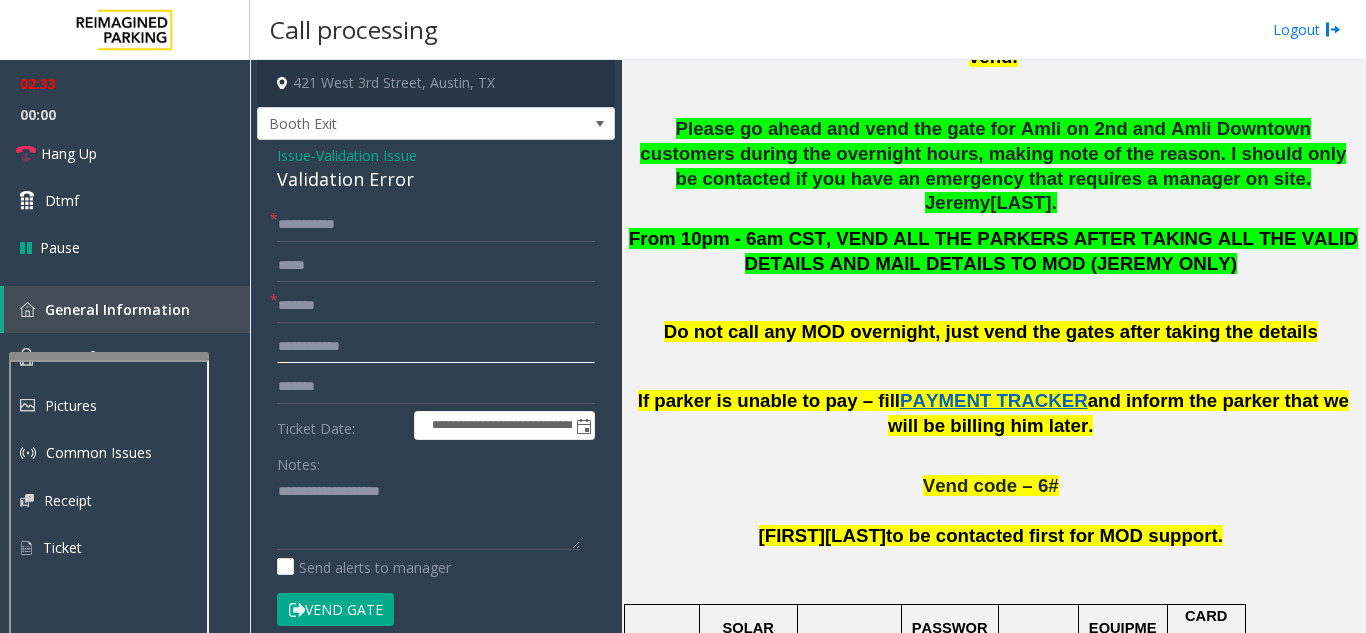 click 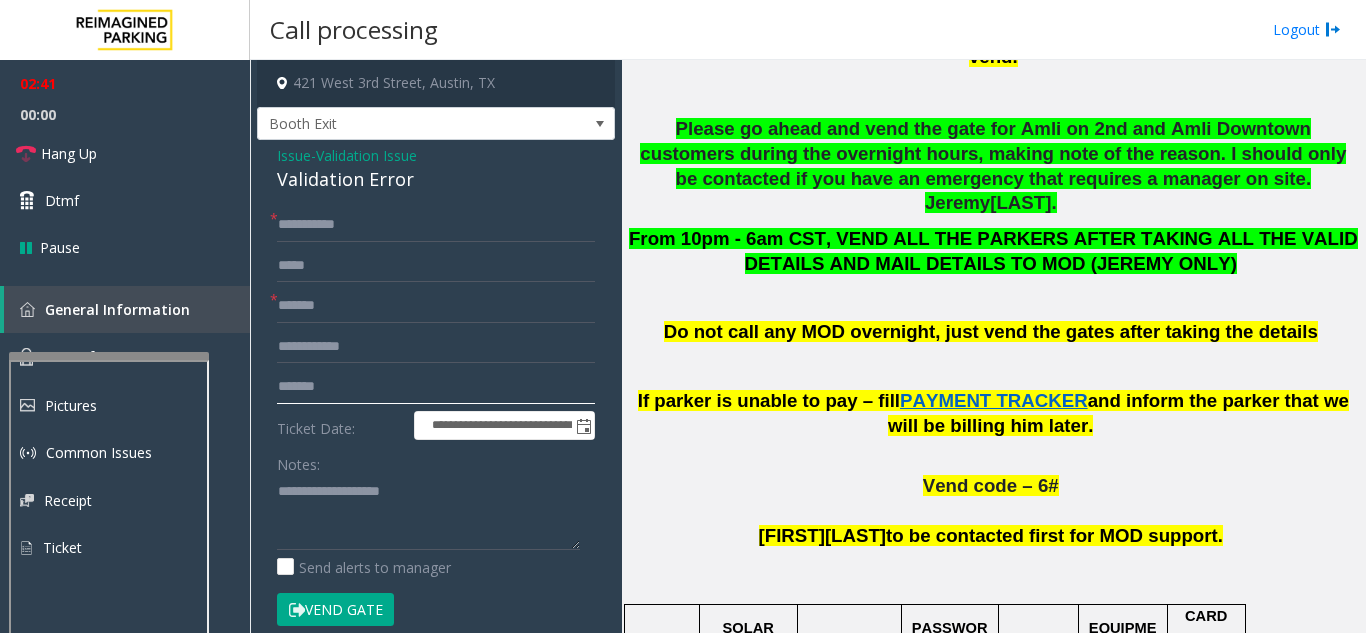 click on "*******" 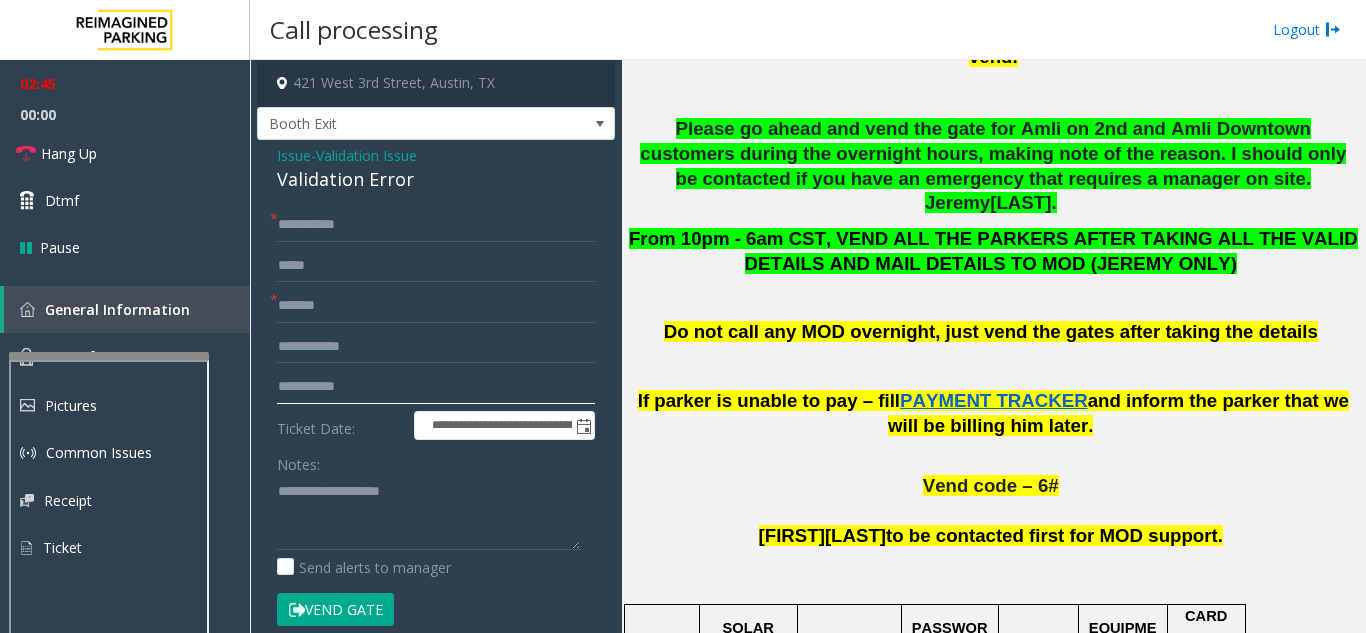 type on "**********" 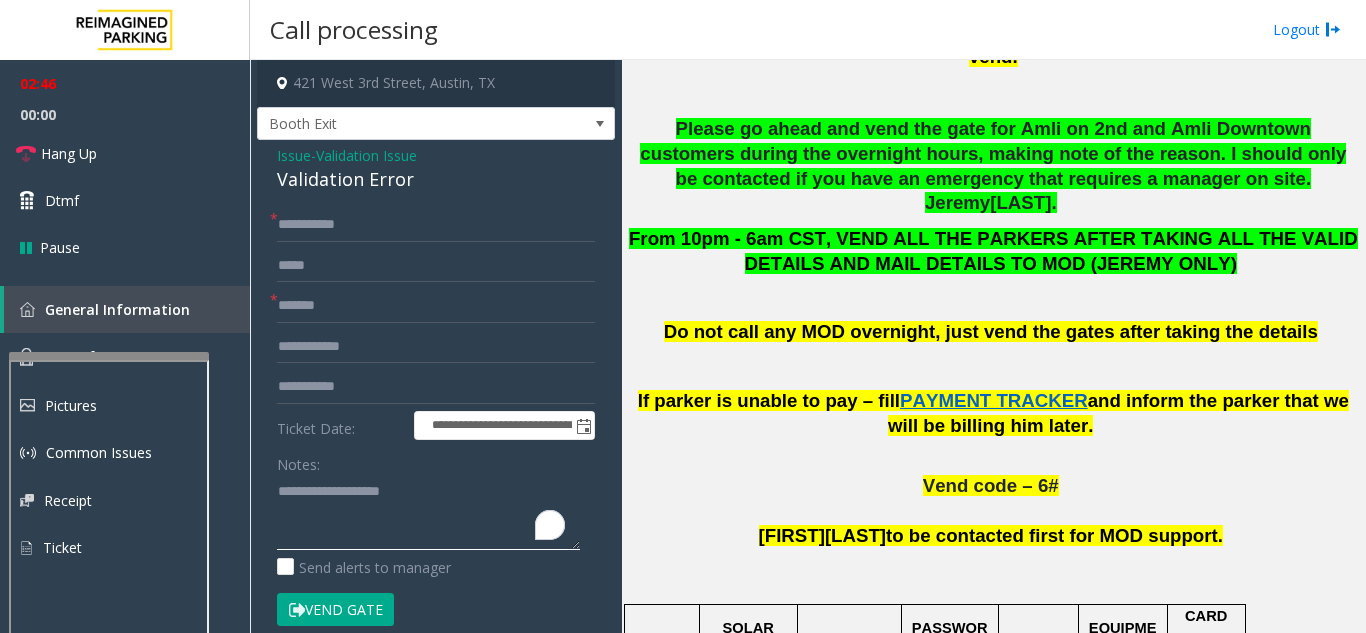 click 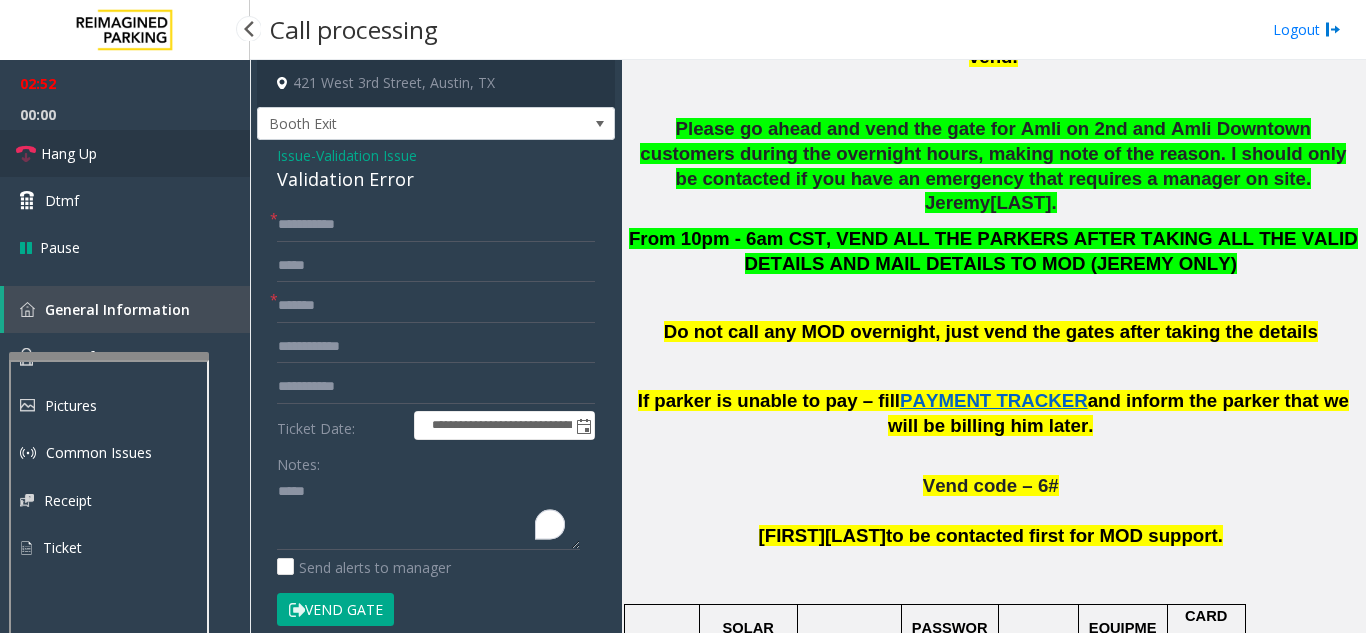 click on "Hang Up" at bounding box center (125, 153) 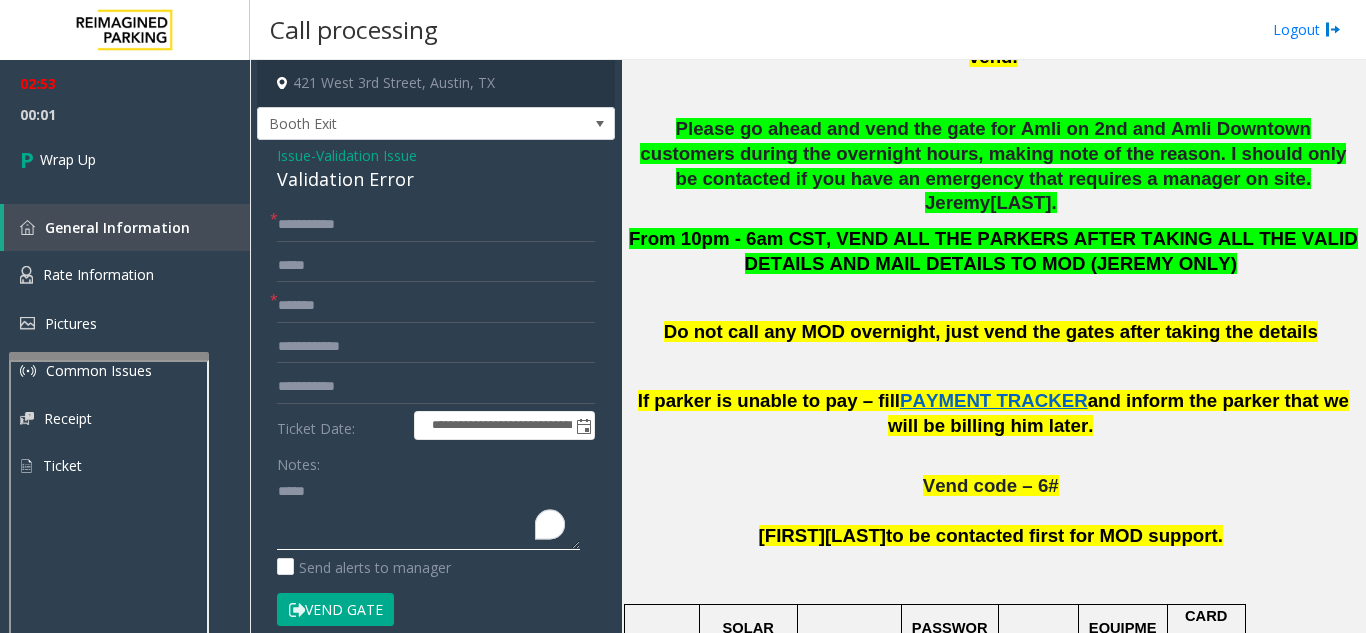 click 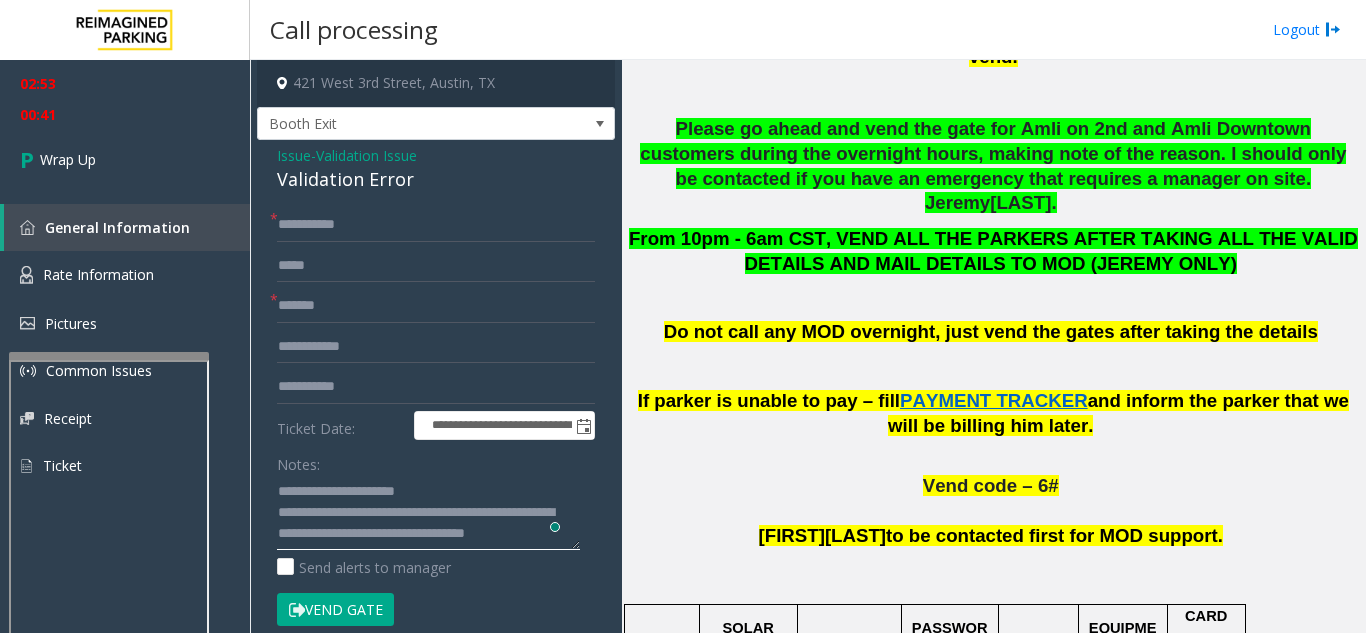 scroll, scrollTop: 15, scrollLeft: 0, axis: vertical 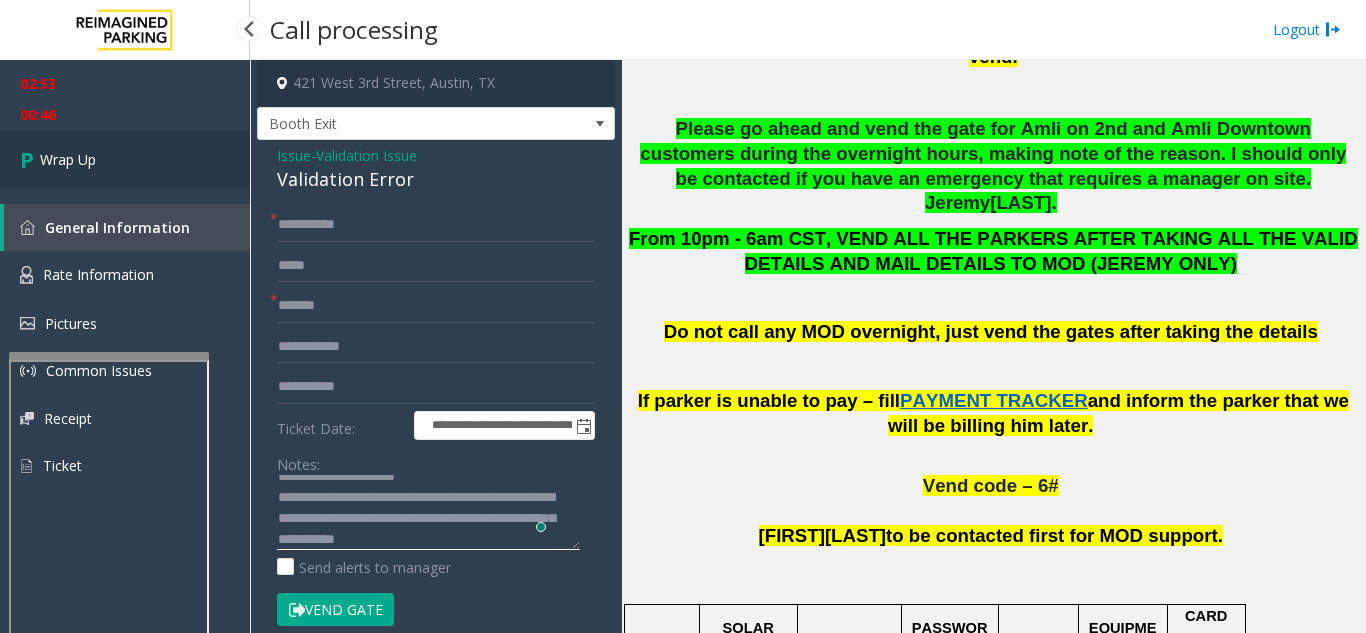 type on "**********" 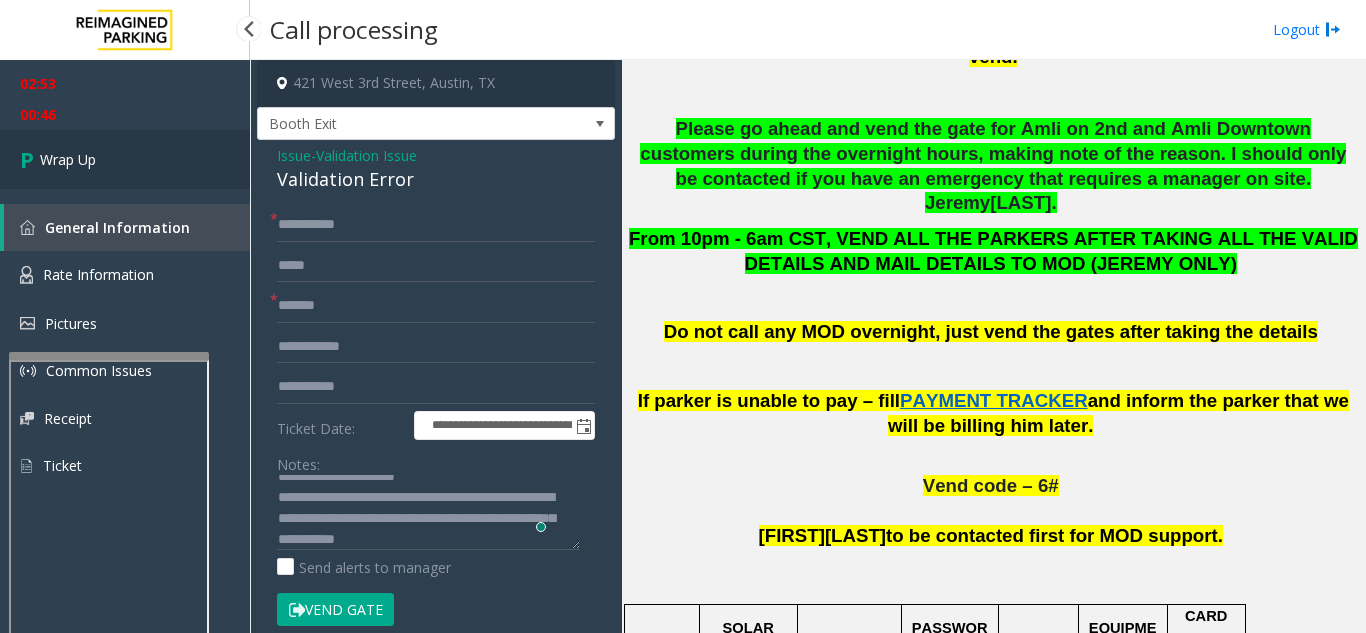 click on "Wrap Up" at bounding box center (68, 159) 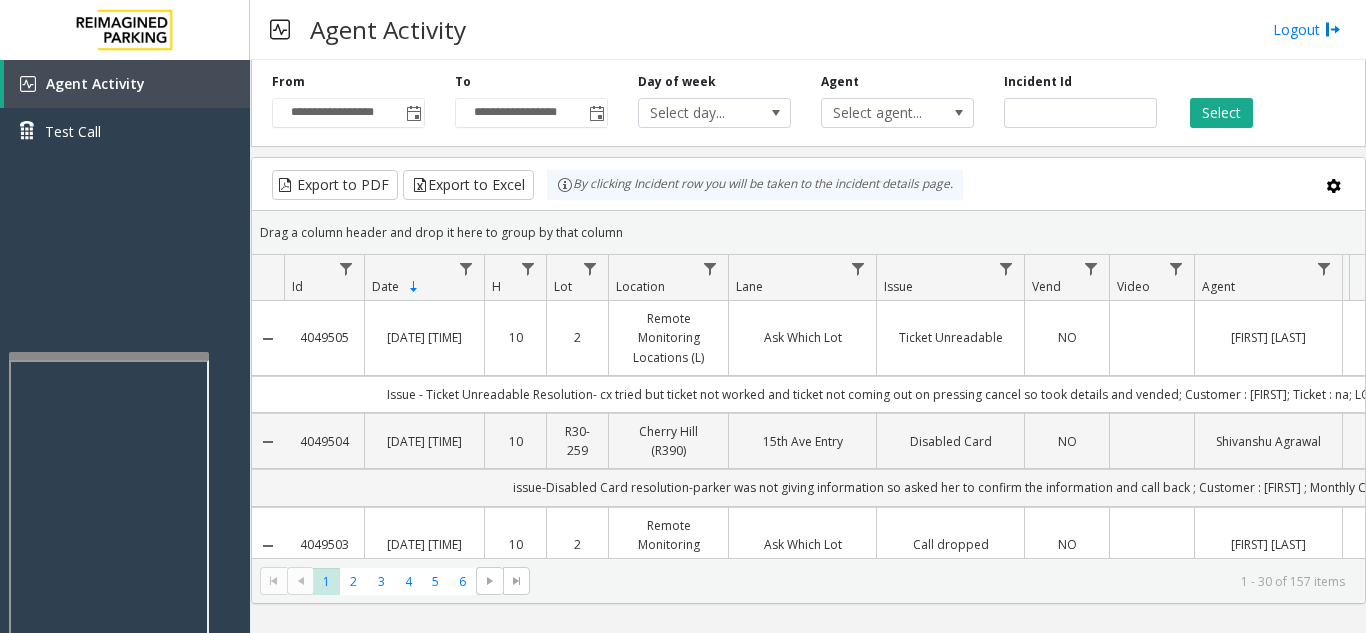 scroll, scrollTop: 0, scrollLeft: 0, axis: both 